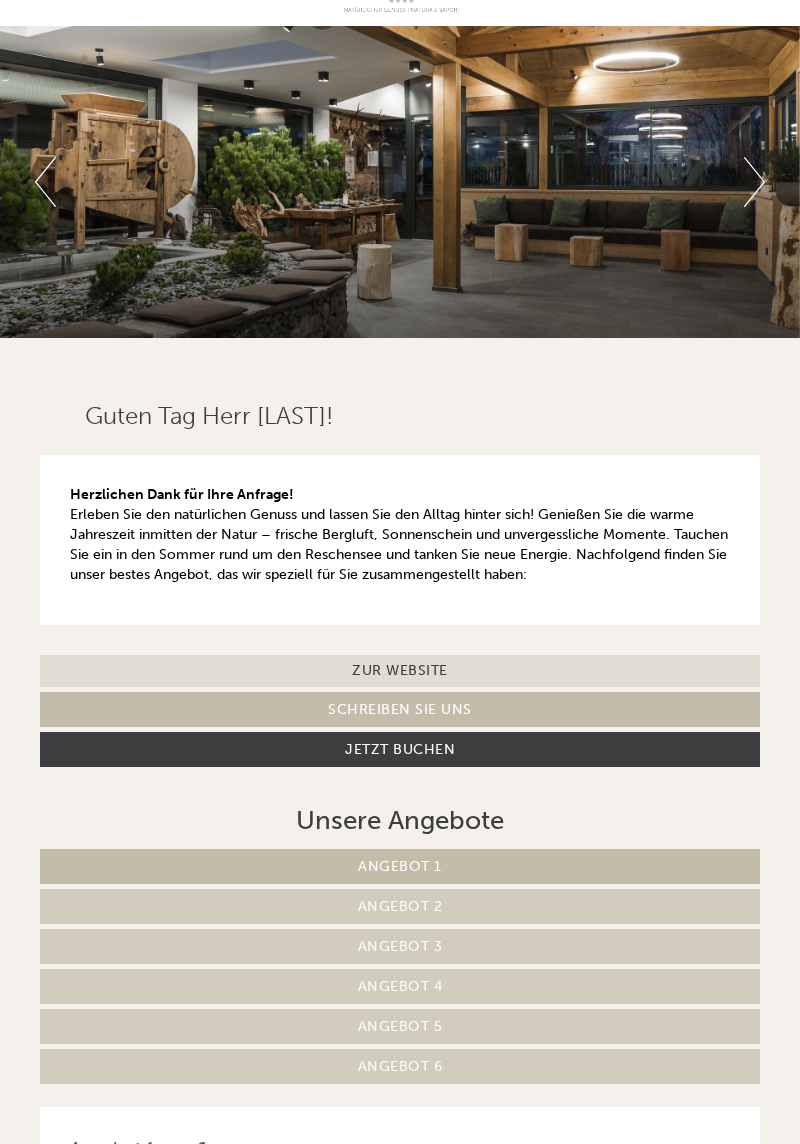 scroll, scrollTop: 0, scrollLeft: 0, axis: both 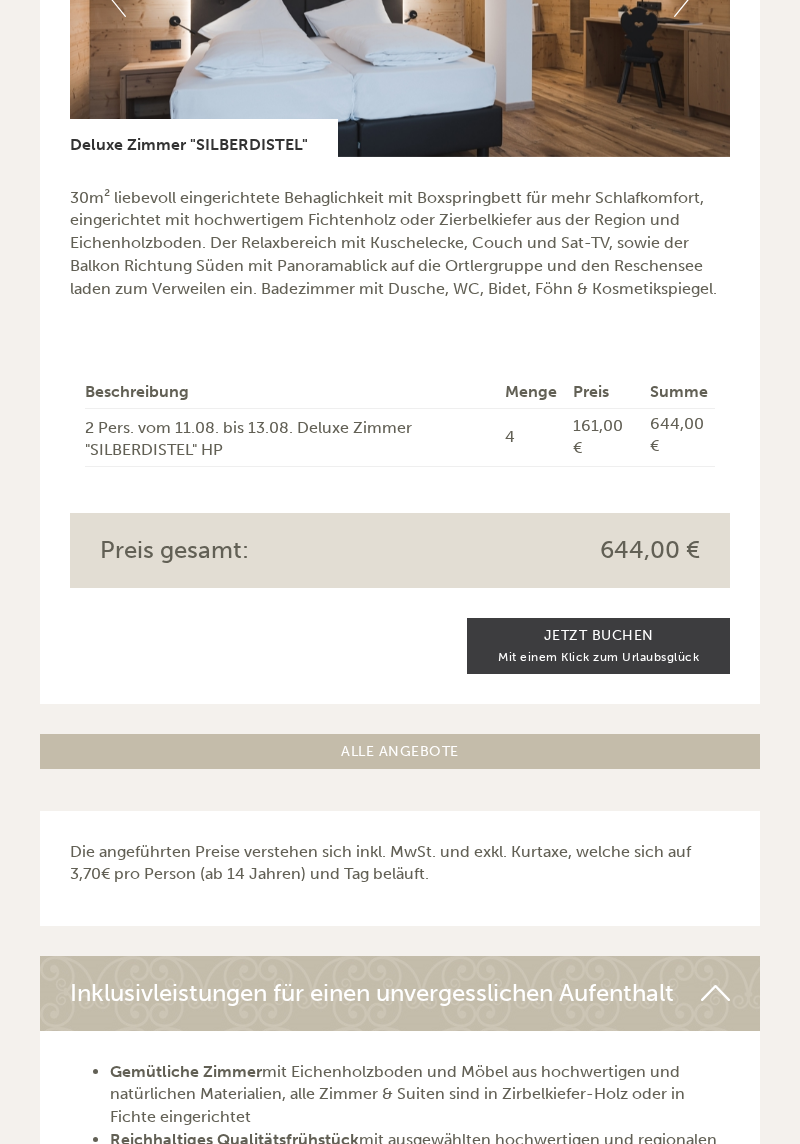 click on "Herzlichen Dank für Ihre Anfrage!
Erleben Sie den natürlichen Genuss und lassen Sie den Alltag hinter sich! Genießen Sie die warme Jahreszeit inmitten der Natur – frische Bergluft, Sonnenschein und unvergessliche Momente. Tauchen Sie ein in den Sommer rund um den Reschensee und tanken Sie neue Energie. Nachfolgend finden Sie unser bestes Angebot, das wir speziell für Sie zusammengestellt haben:
Angebot 1 von 6
Angebot 1
1x  Premium Suite "ALPENROSE"
2 Personen:   Suite Verpflegung:" at bounding box center (400, 2467) 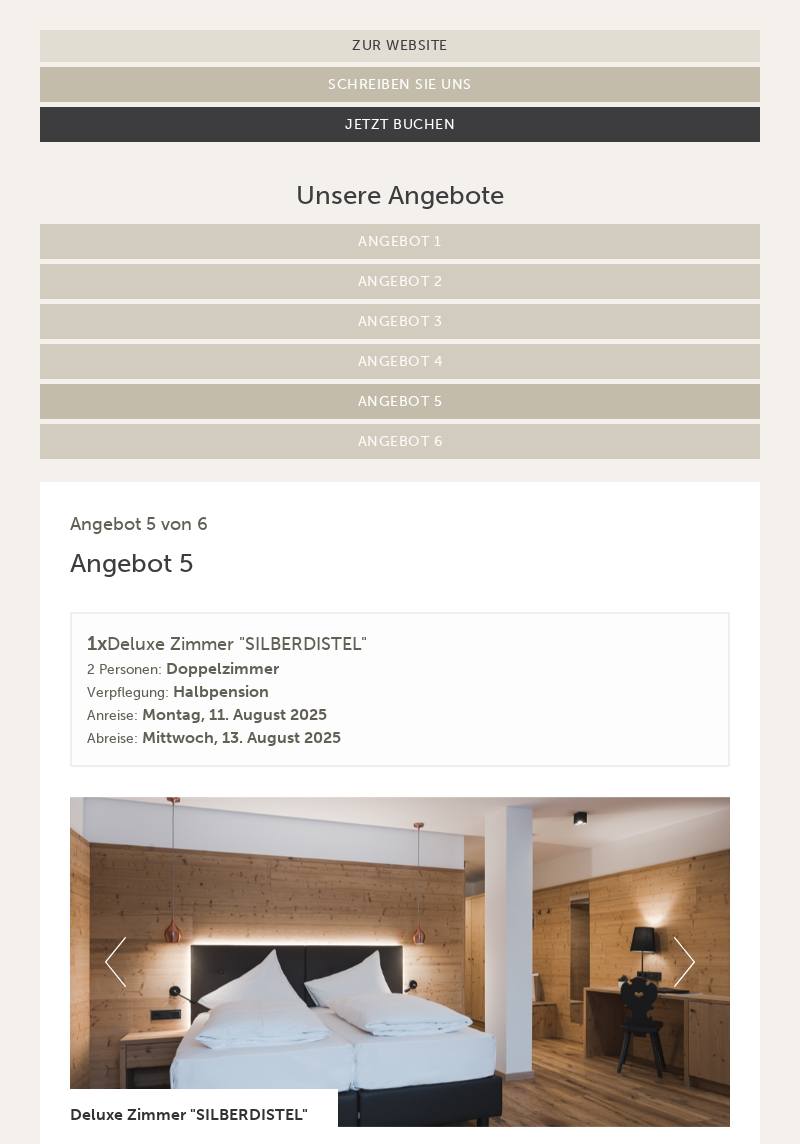 scroll, scrollTop: 696, scrollLeft: 0, axis: vertical 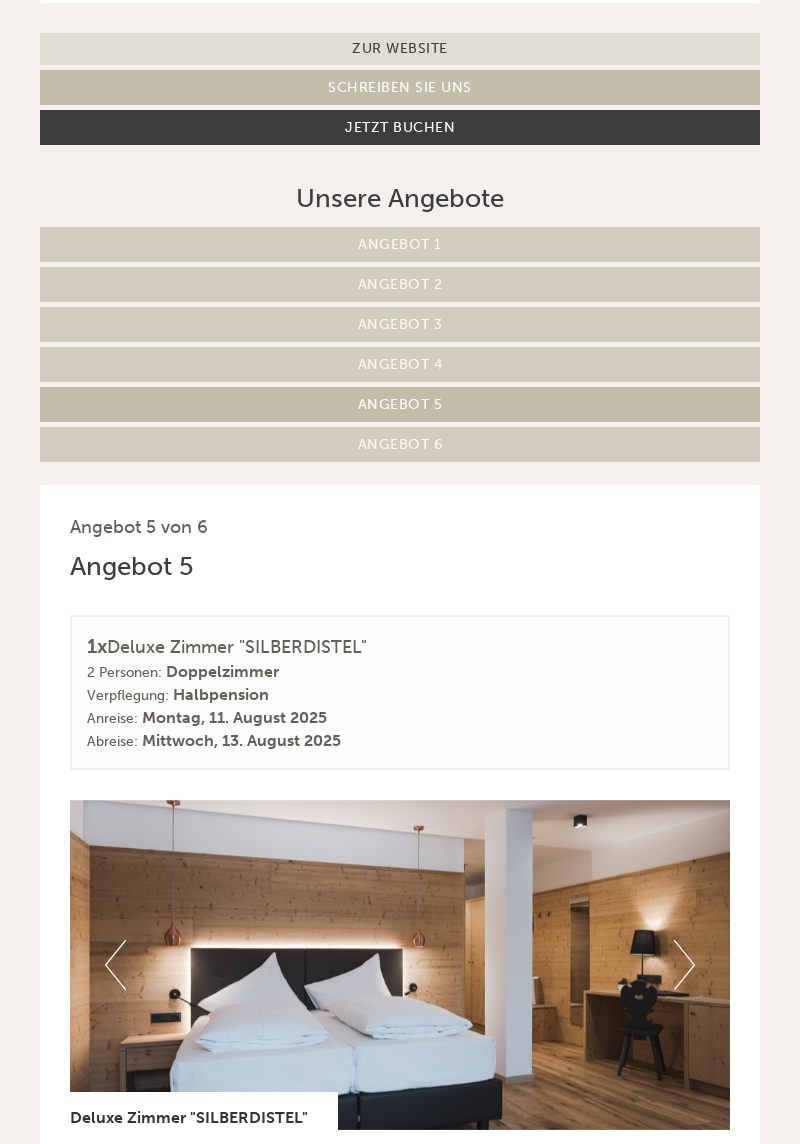 click on "Angebot 4" at bounding box center (400, 364) 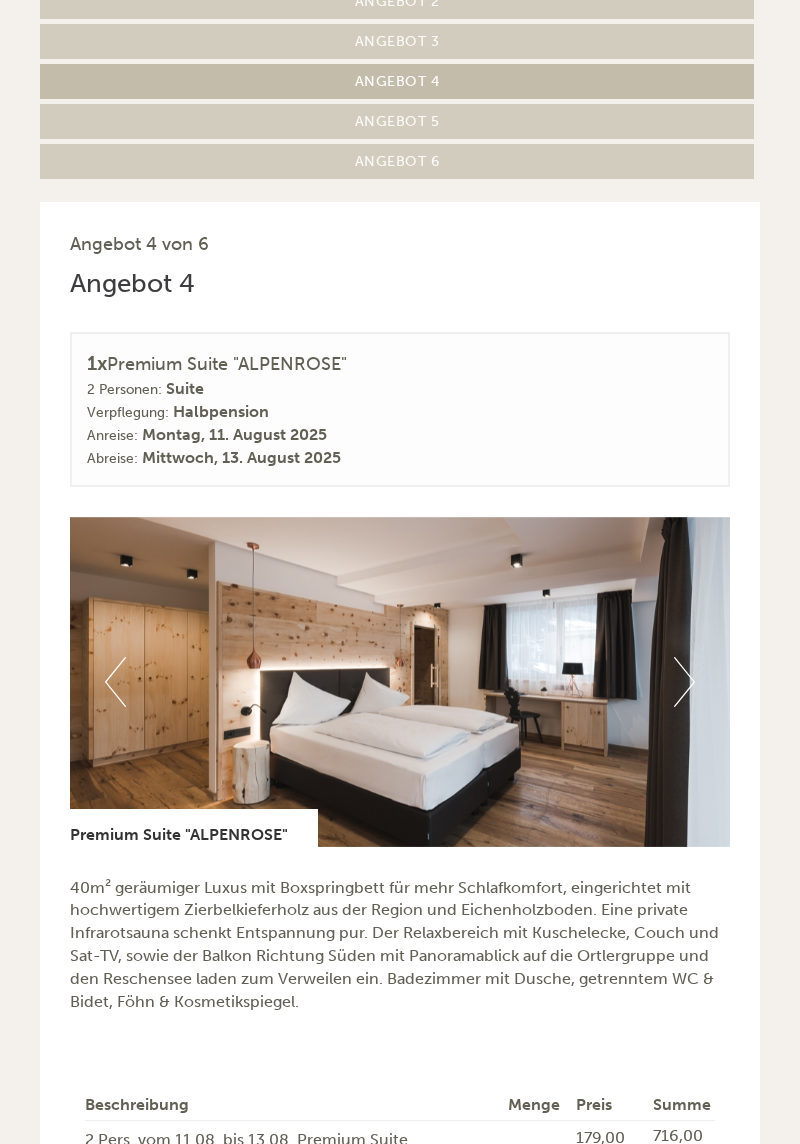 scroll, scrollTop: 967, scrollLeft: 0, axis: vertical 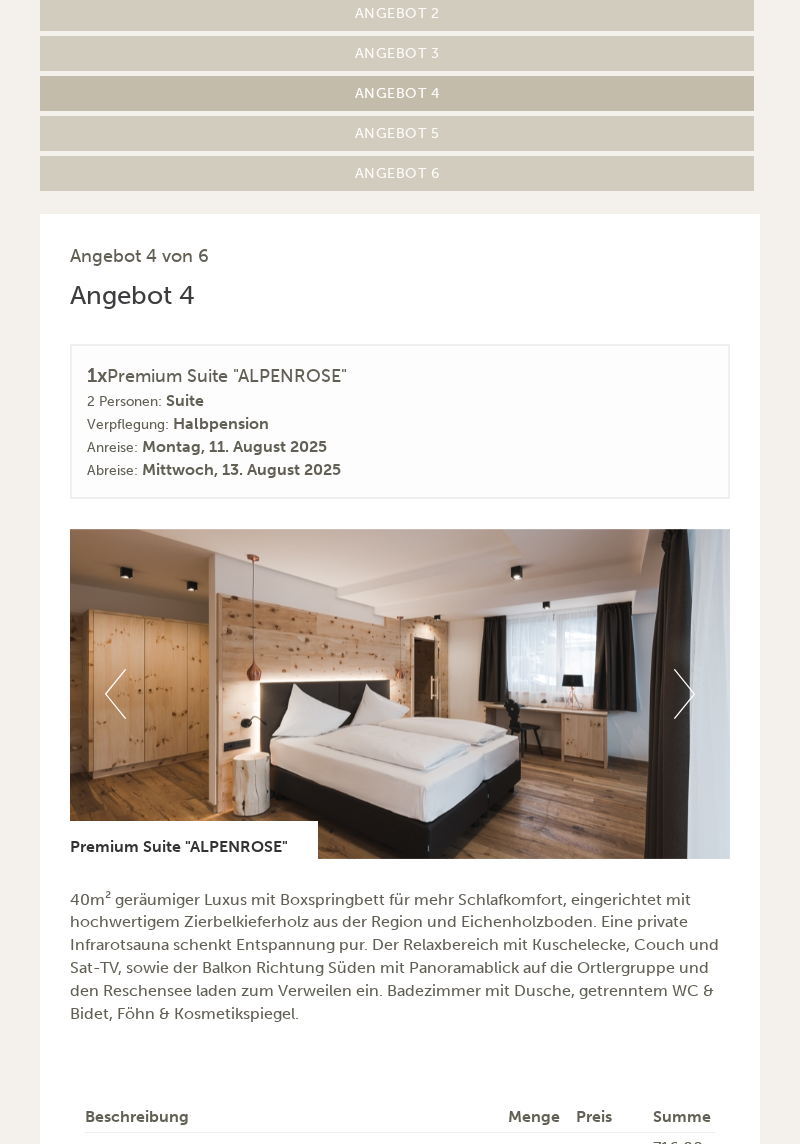 click on "Next" at bounding box center (684, 694) 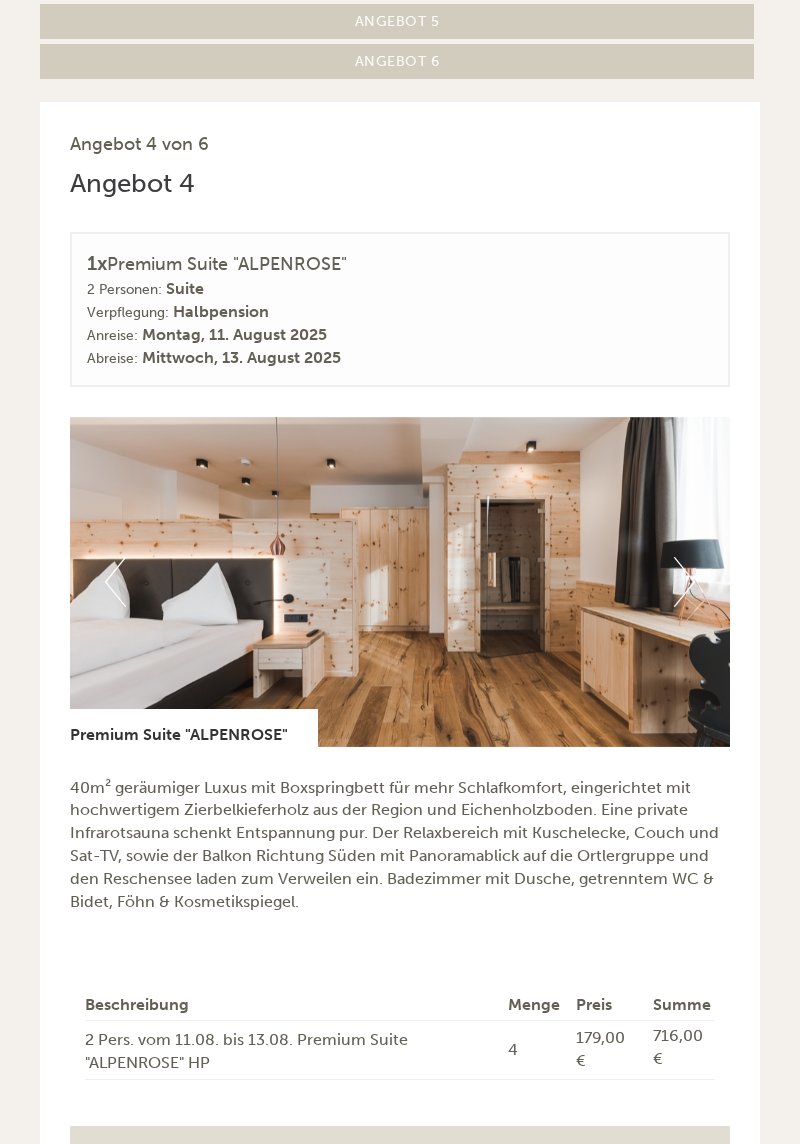 scroll, scrollTop: 1082, scrollLeft: 0, axis: vertical 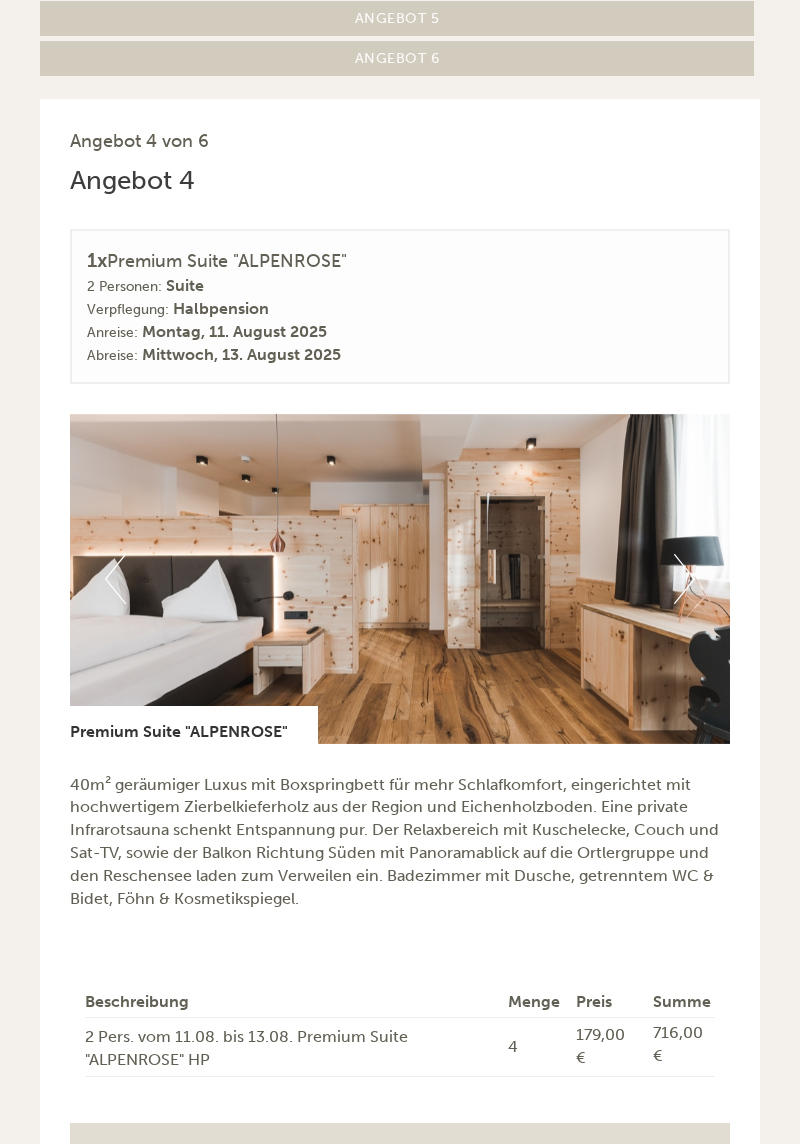 click on "Next" at bounding box center [684, 579] 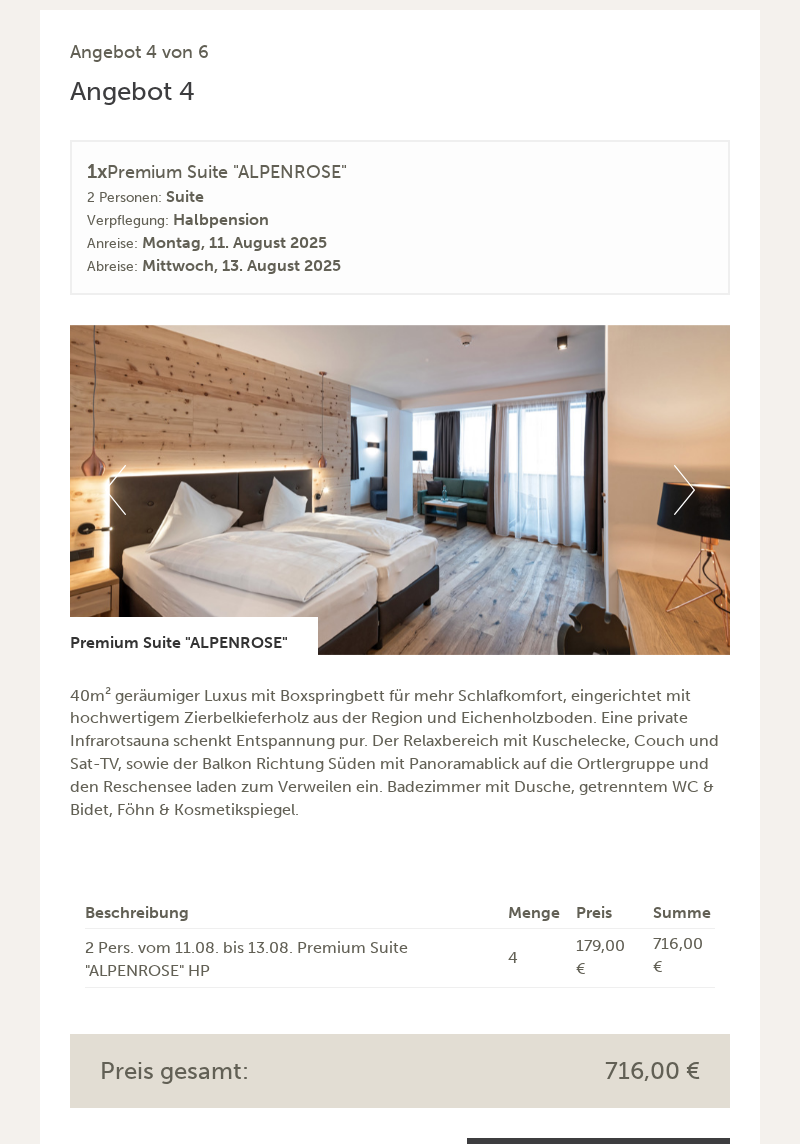scroll, scrollTop: 1167, scrollLeft: 0, axis: vertical 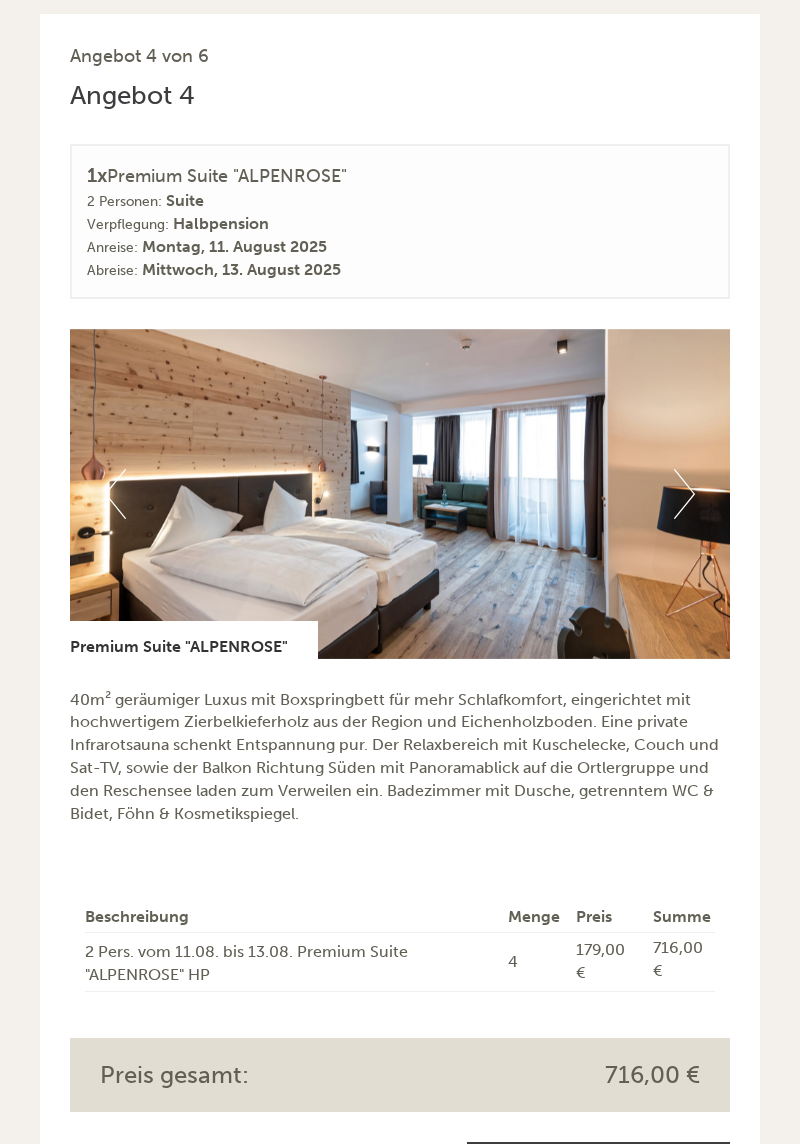 click at bounding box center [400, 494] 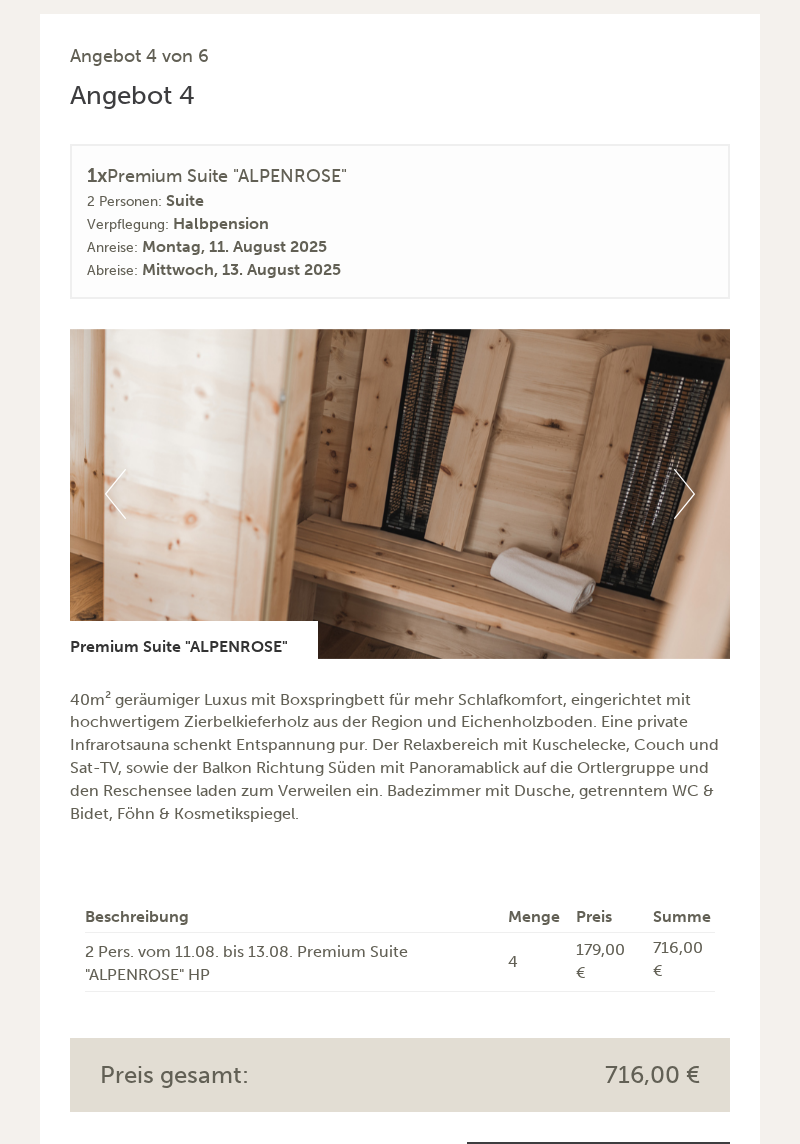 click on "Next" at bounding box center [684, 494] 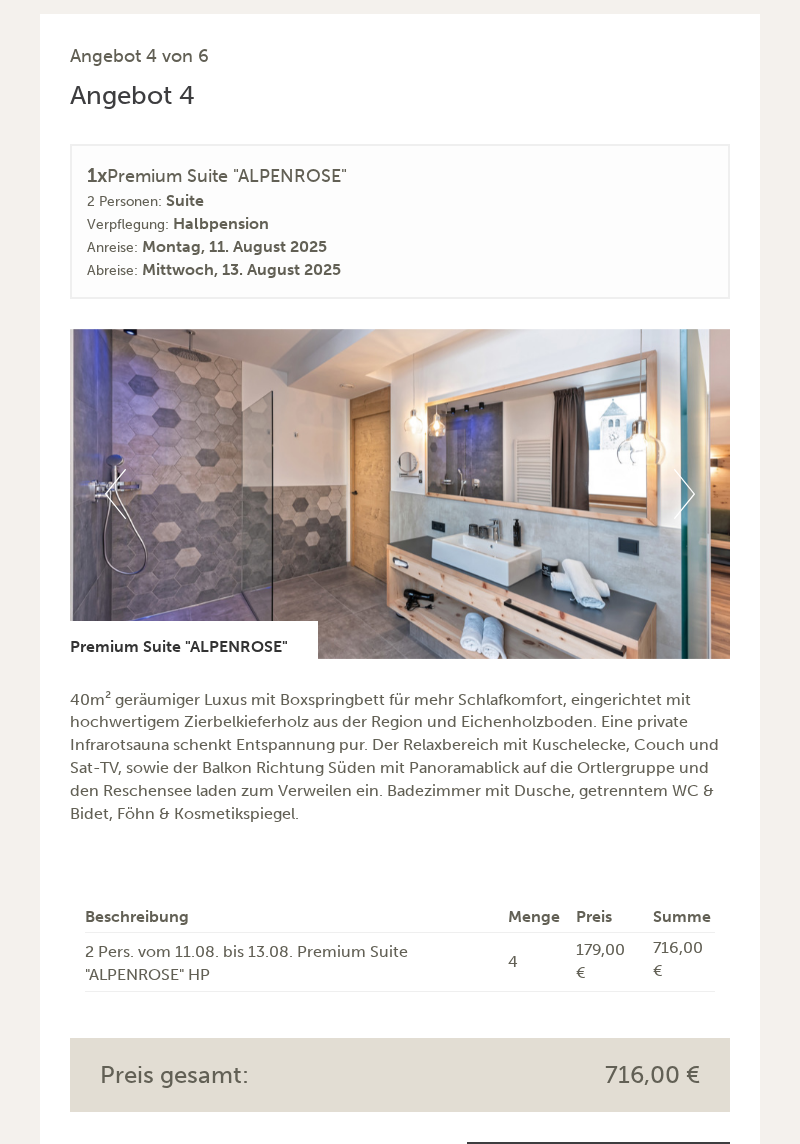click at bounding box center [400, 494] 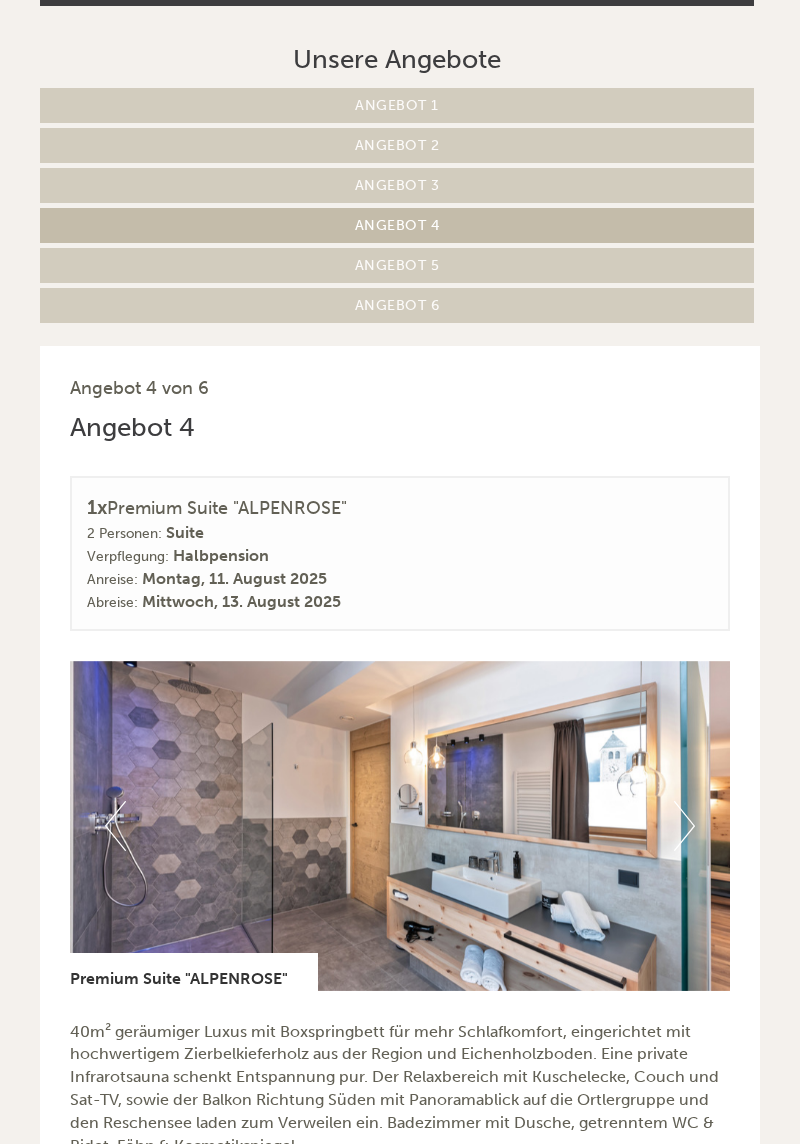 scroll, scrollTop: 794, scrollLeft: 0, axis: vertical 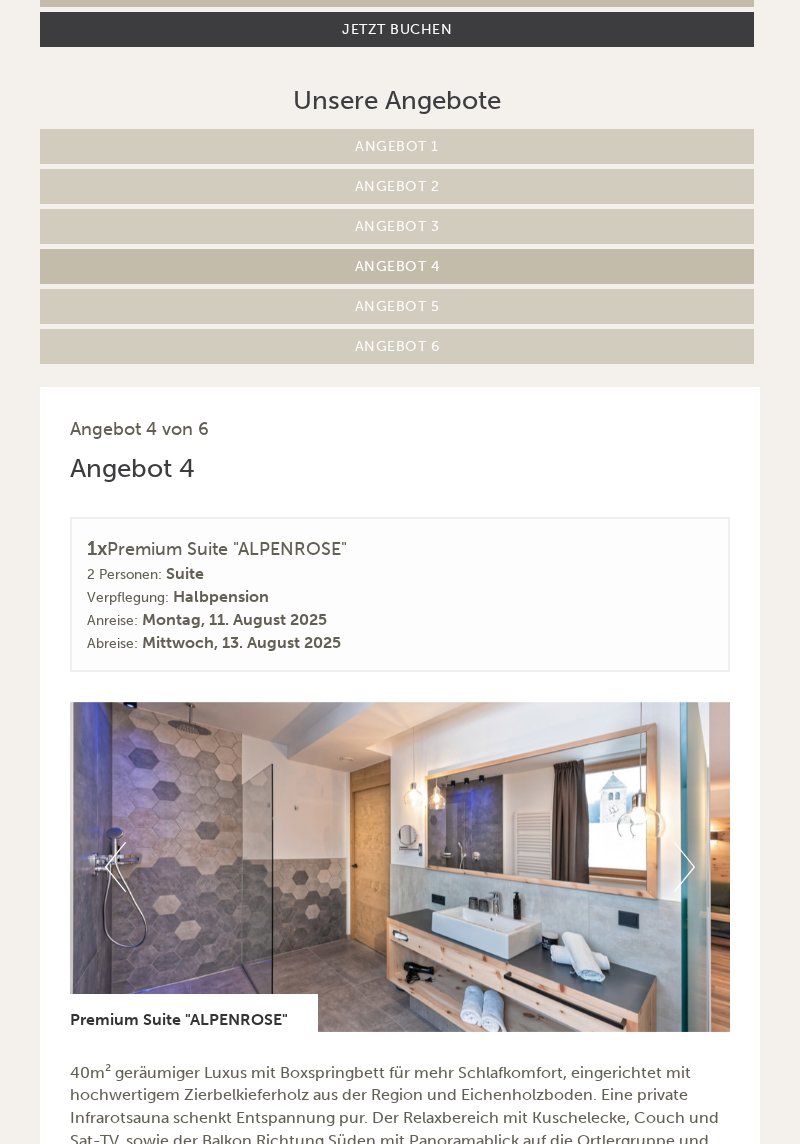 click on "Angebot 5" at bounding box center [397, 306] 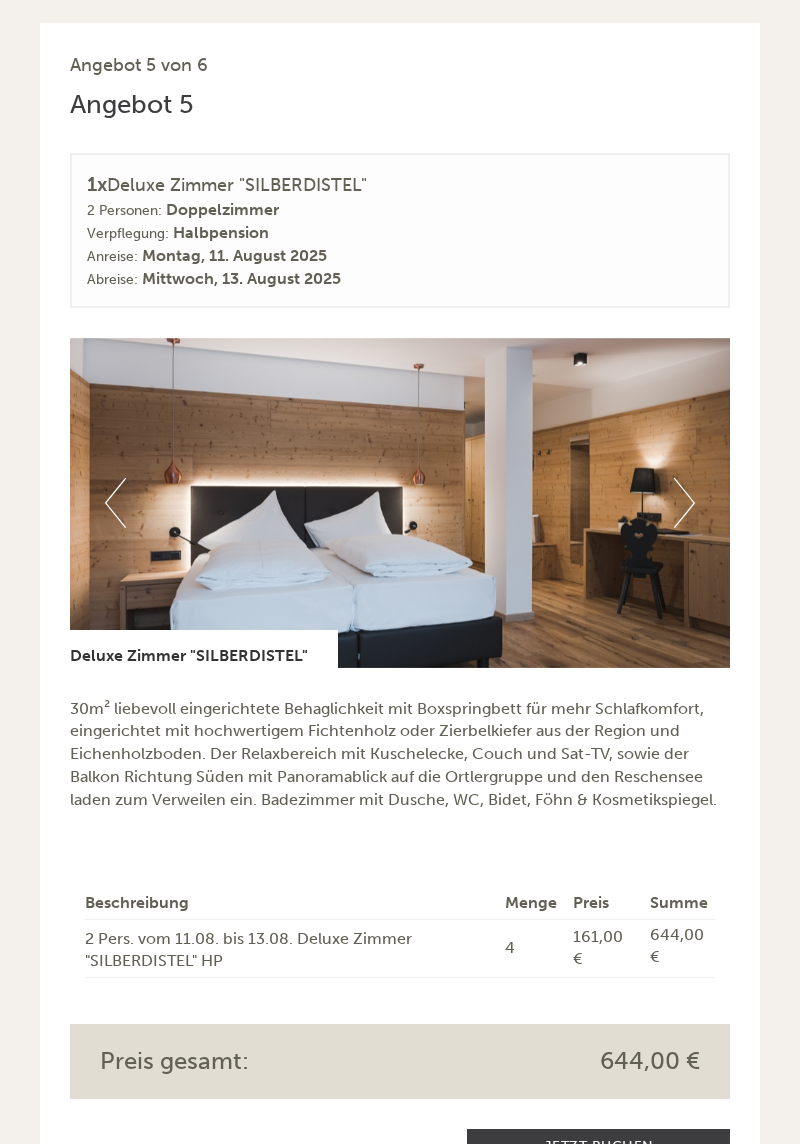 scroll, scrollTop: 1158, scrollLeft: 0, axis: vertical 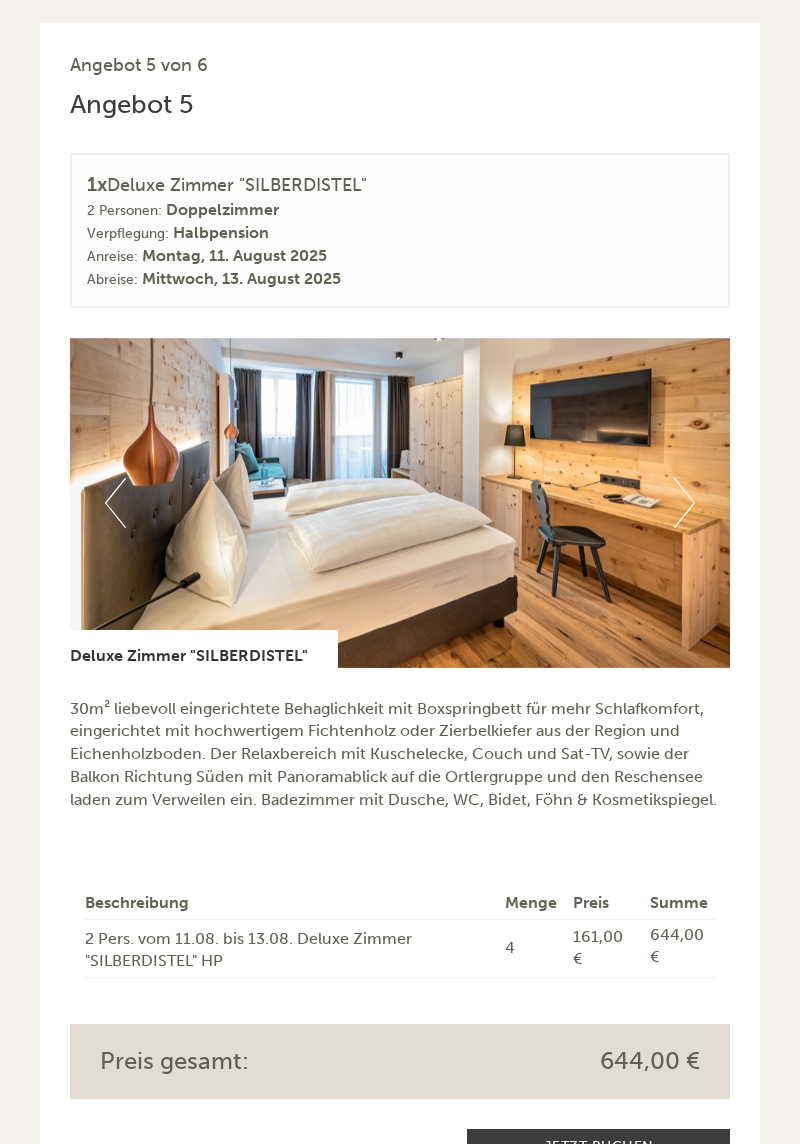 click at bounding box center (400, 503) 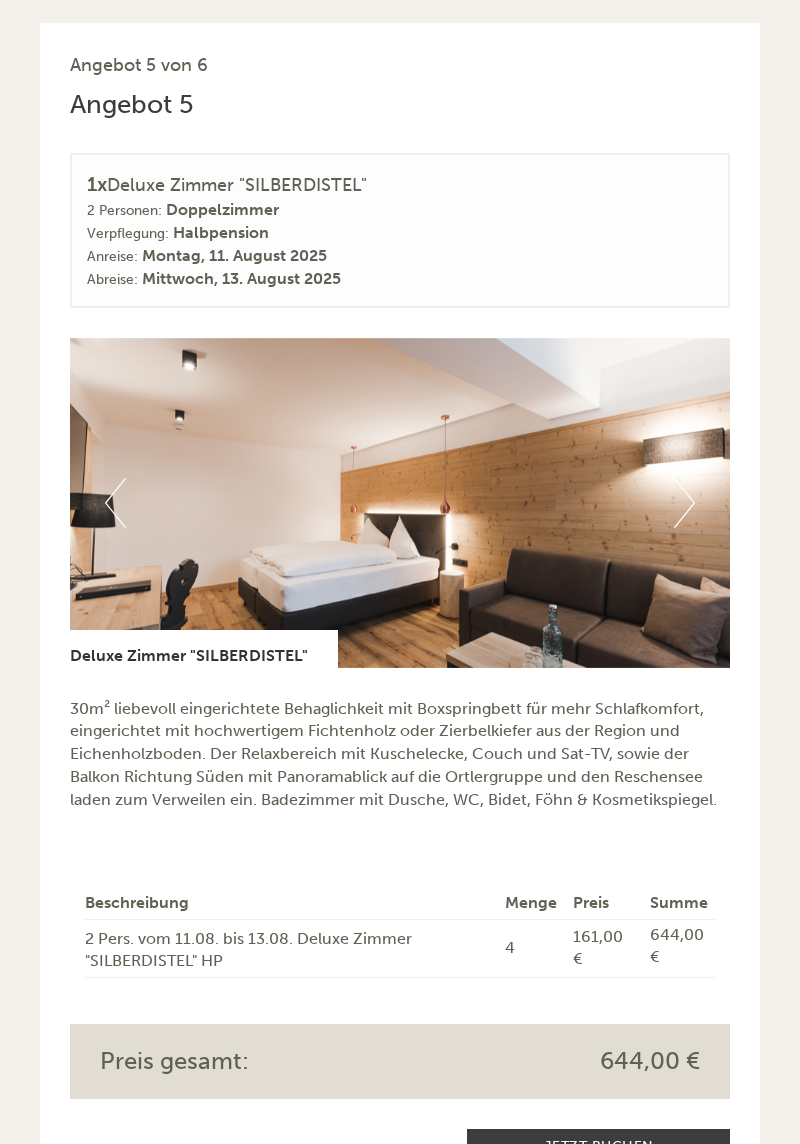 click on "Next" at bounding box center (684, 503) 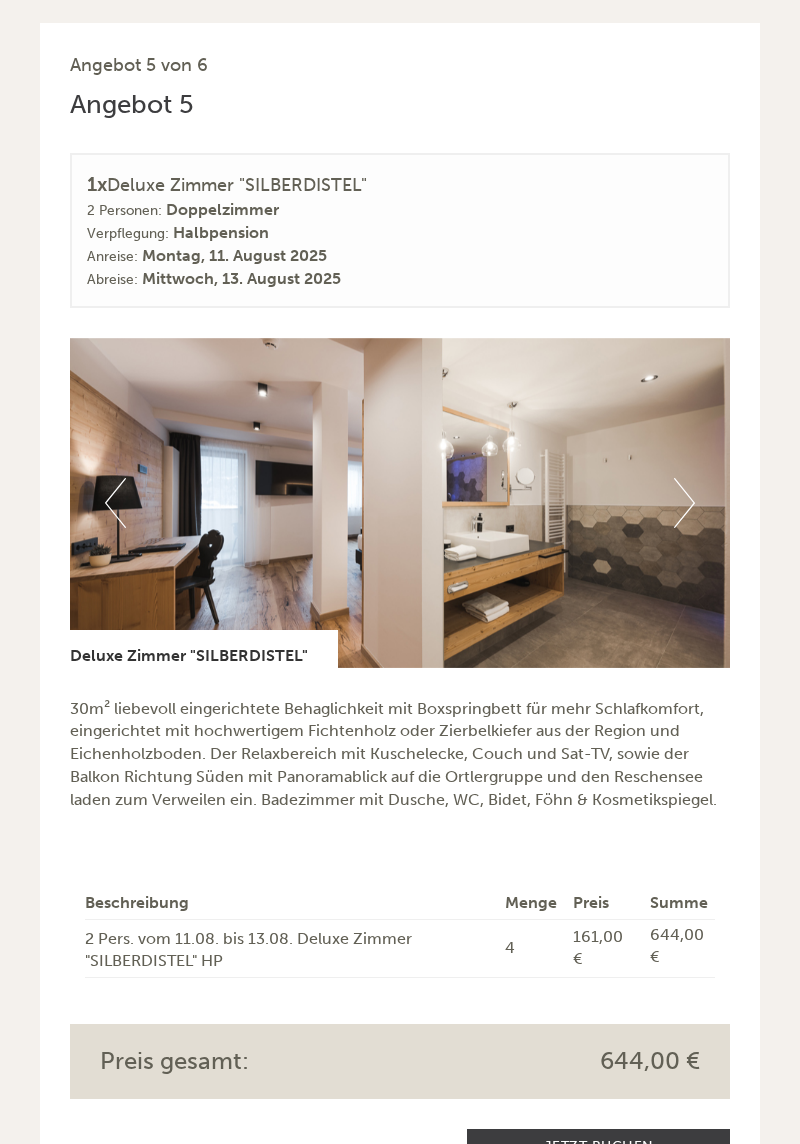 click on "Next" at bounding box center (684, 503) 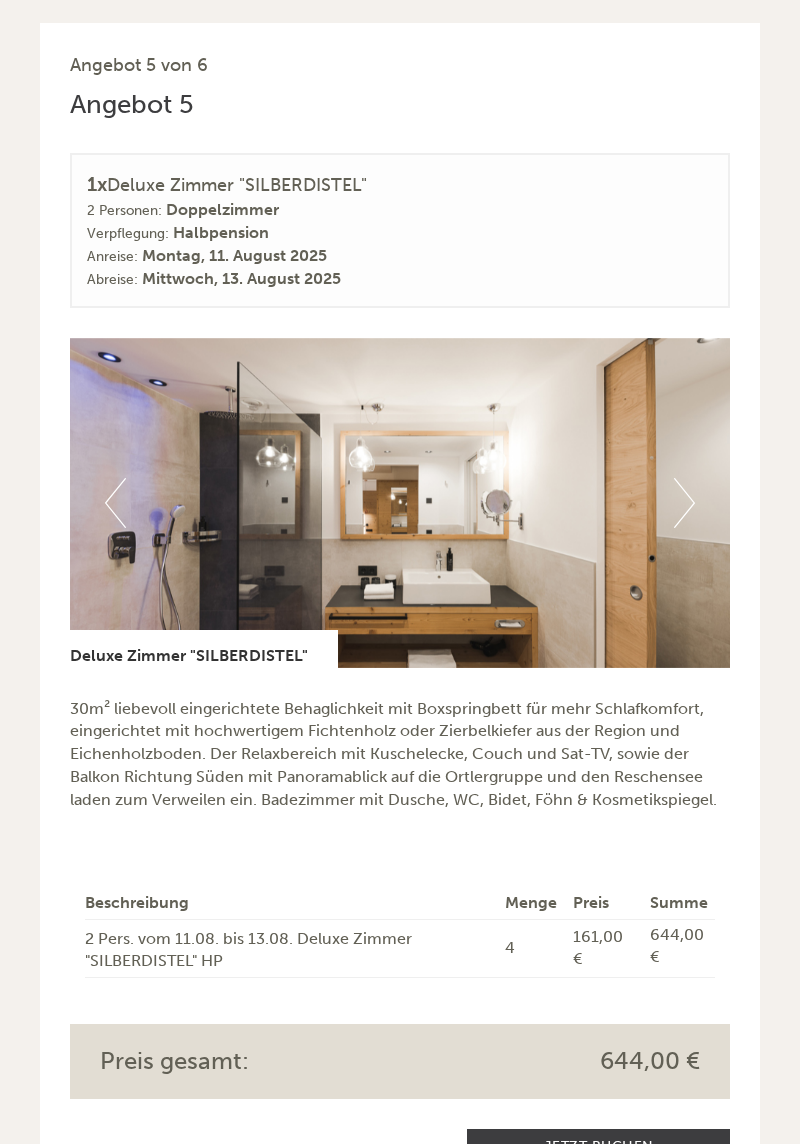 click at bounding box center (400, 503) 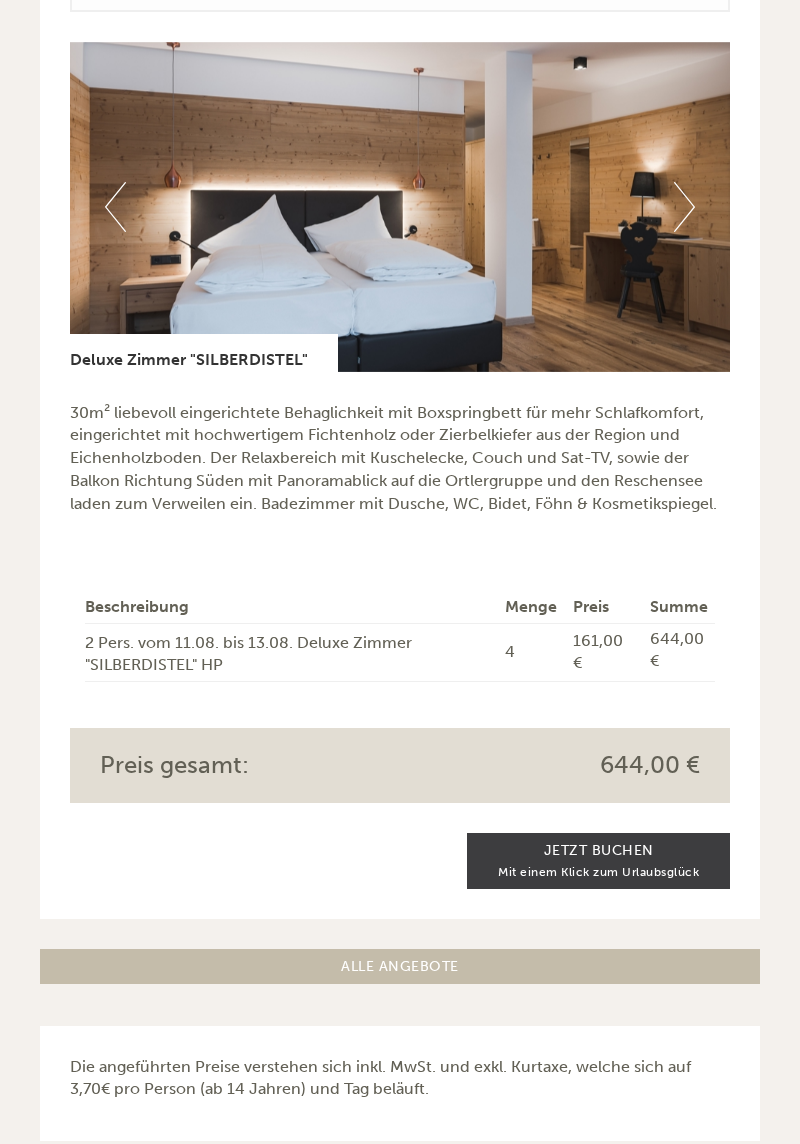 scroll, scrollTop: 1456, scrollLeft: 0, axis: vertical 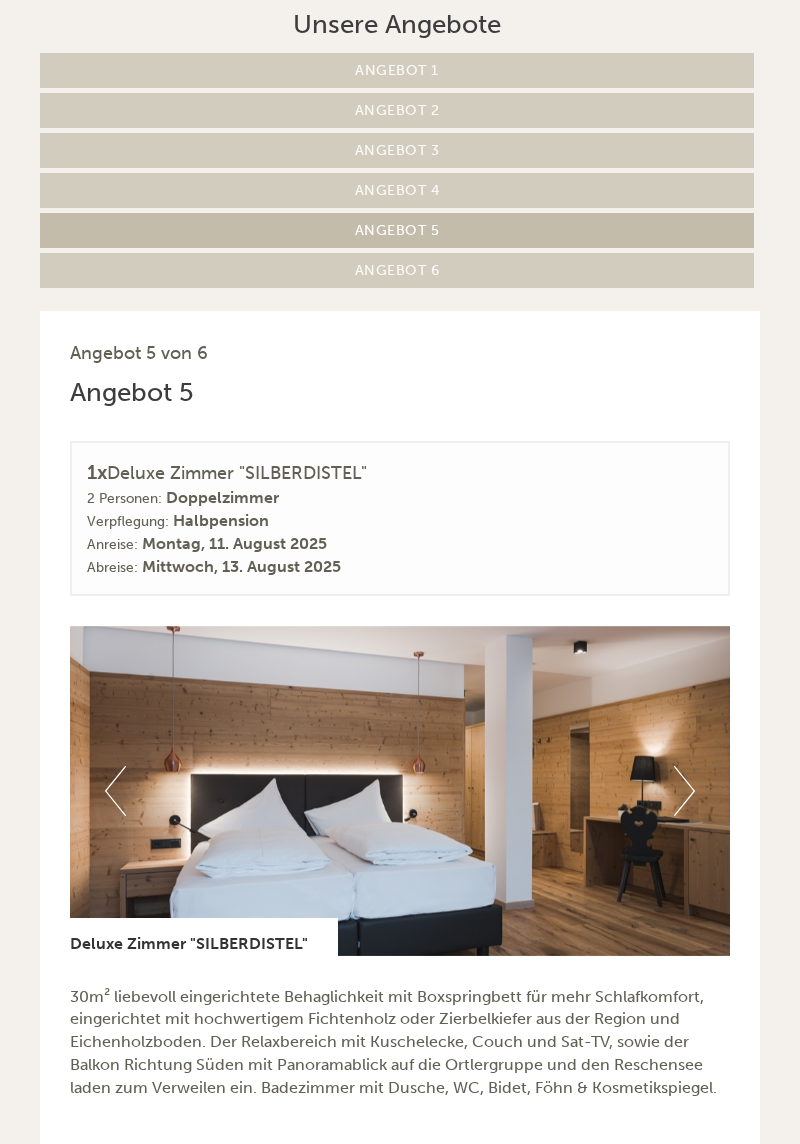 click on "Angebot 6" at bounding box center (397, 270) 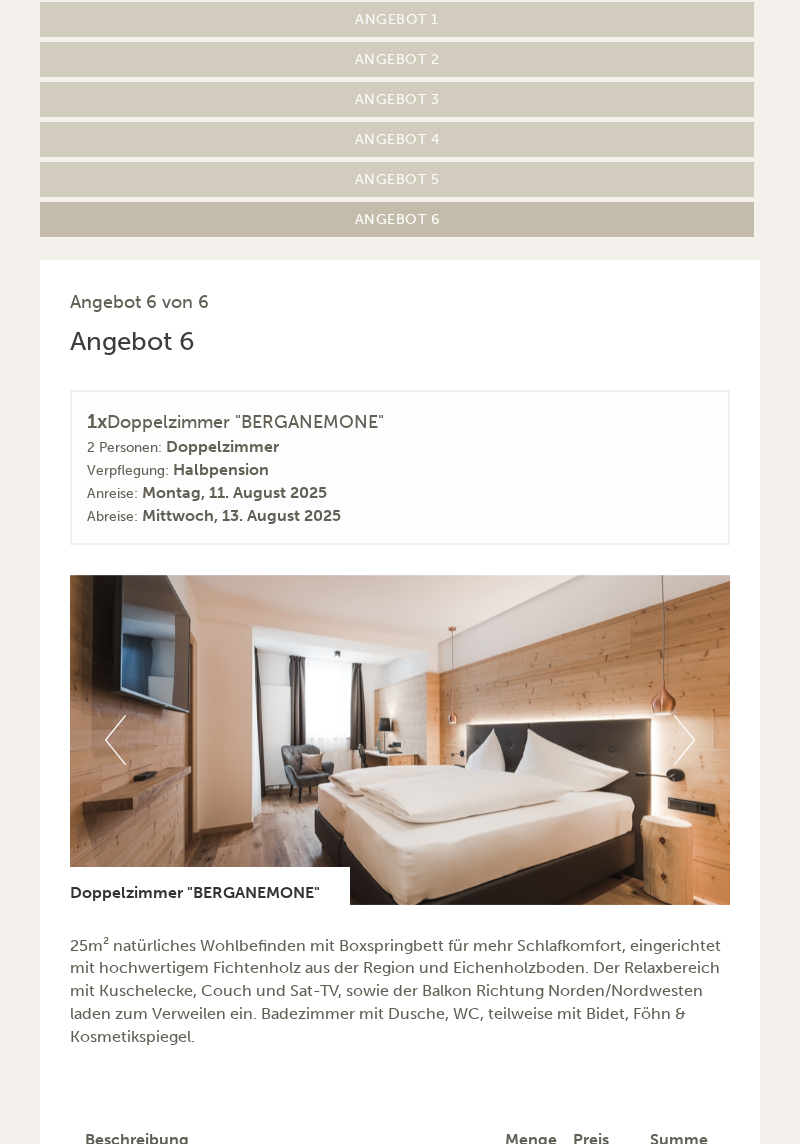 click on "Next" at bounding box center (684, 740) 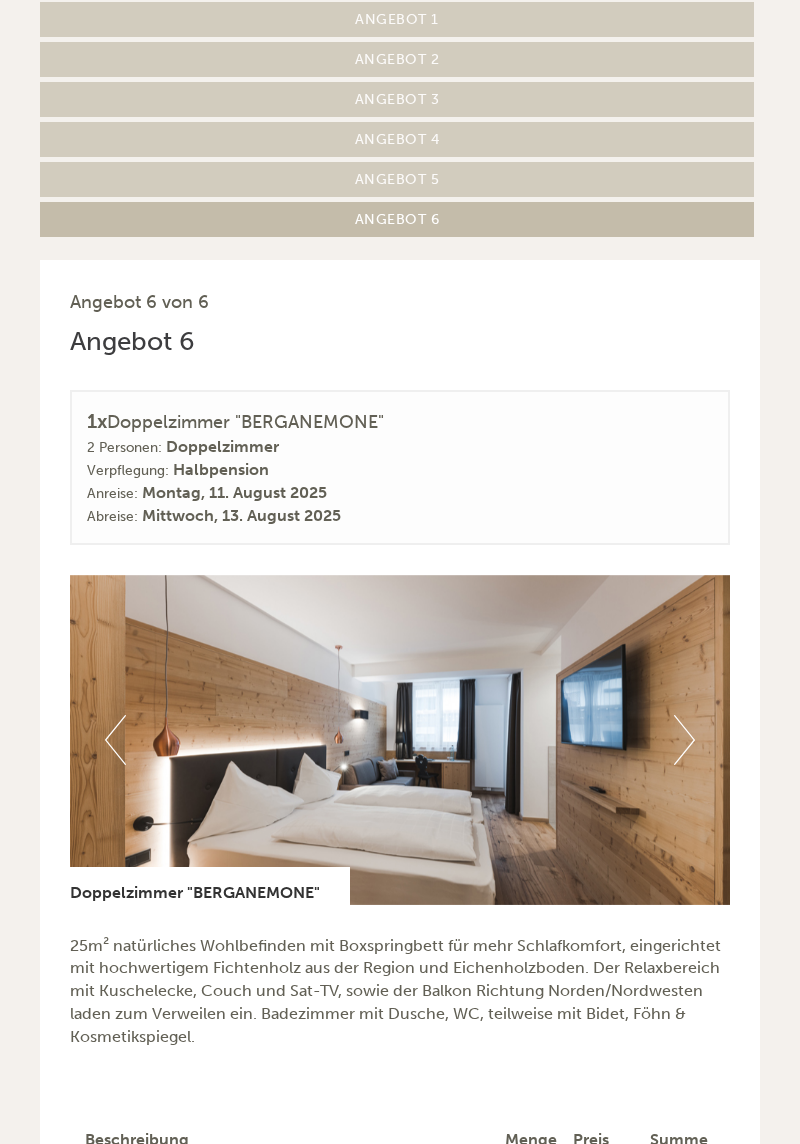 click on "Next" at bounding box center (684, 740) 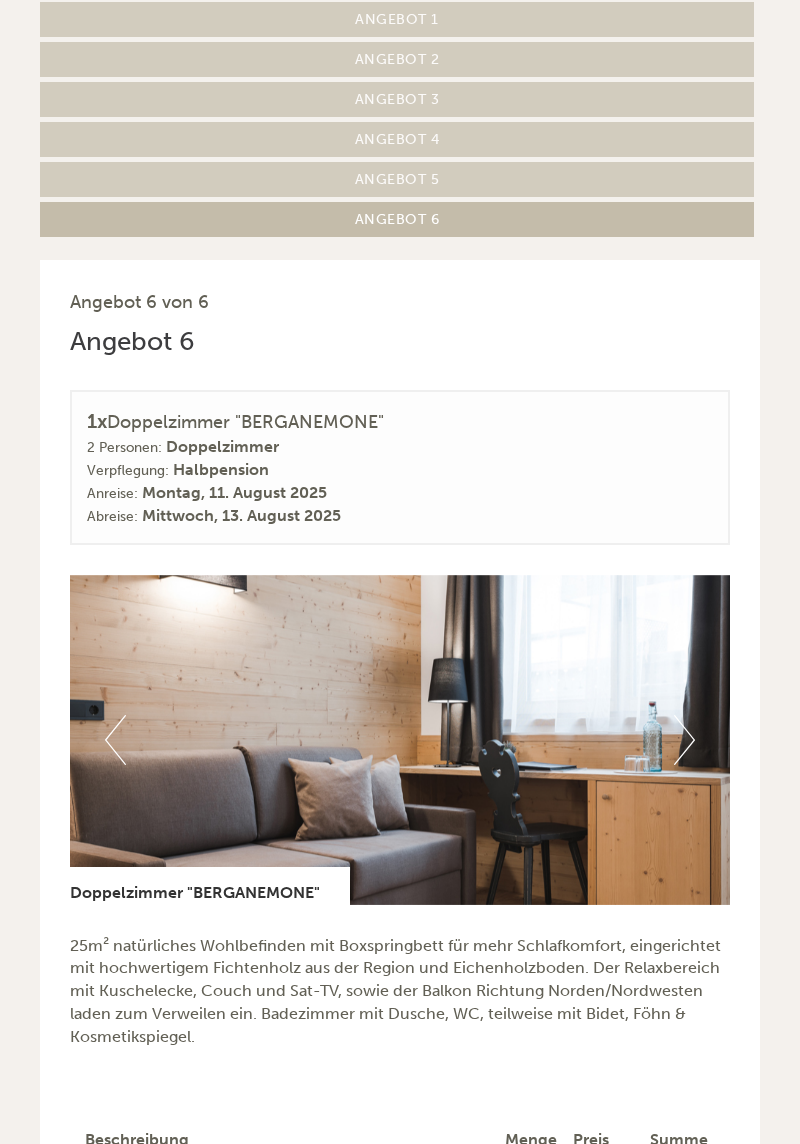 click at bounding box center [400, 740] 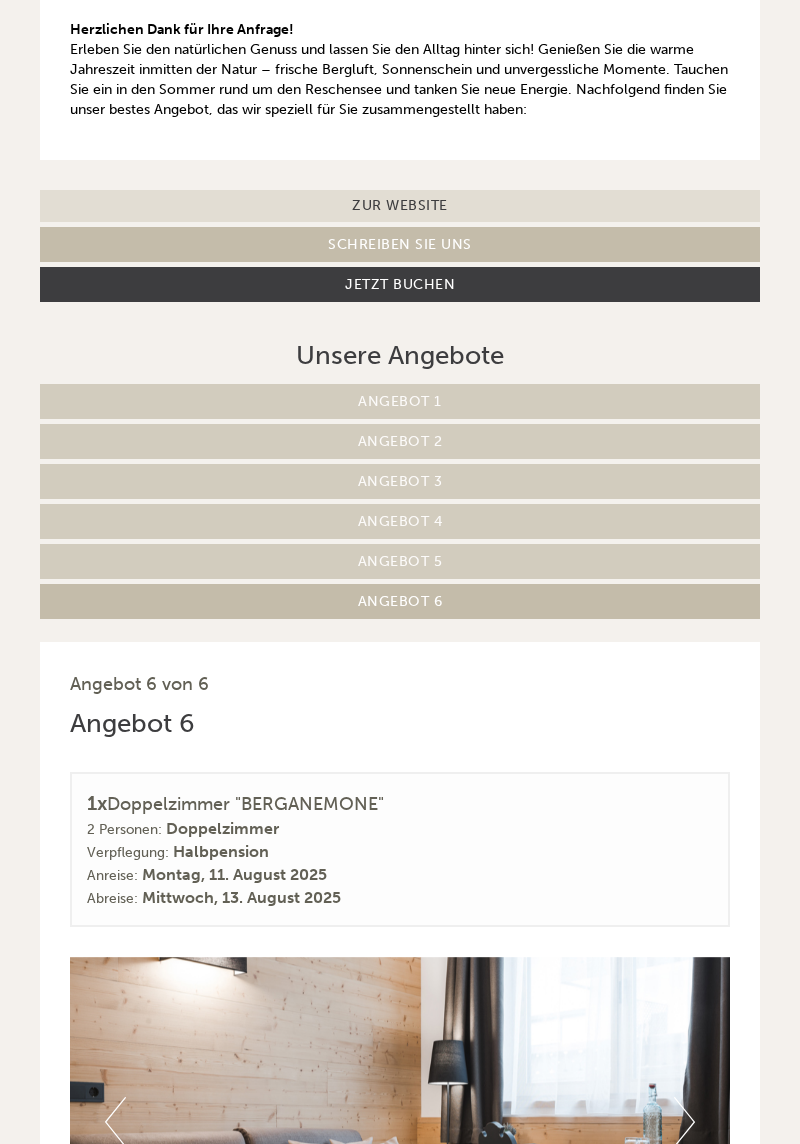 scroll, scrollTop: 537, scrollLeft: 0, axis: vertical 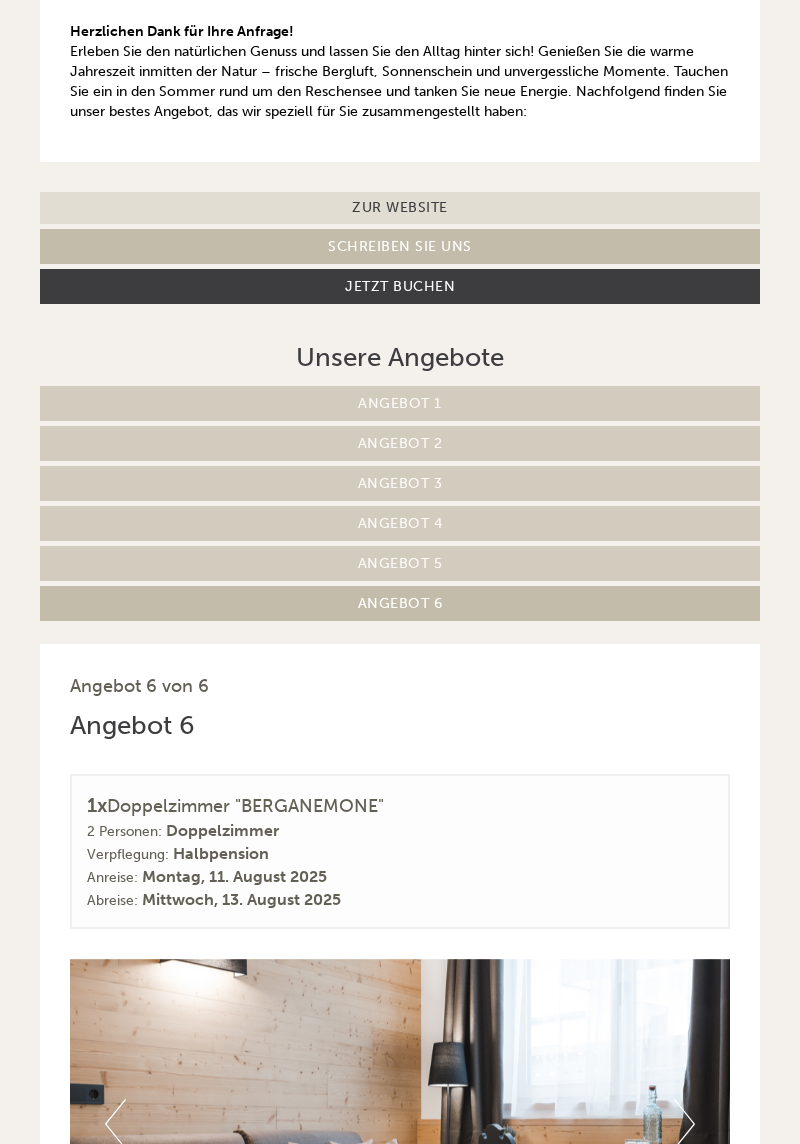 click on "Angebot 5" at bounding box center (400, 563) 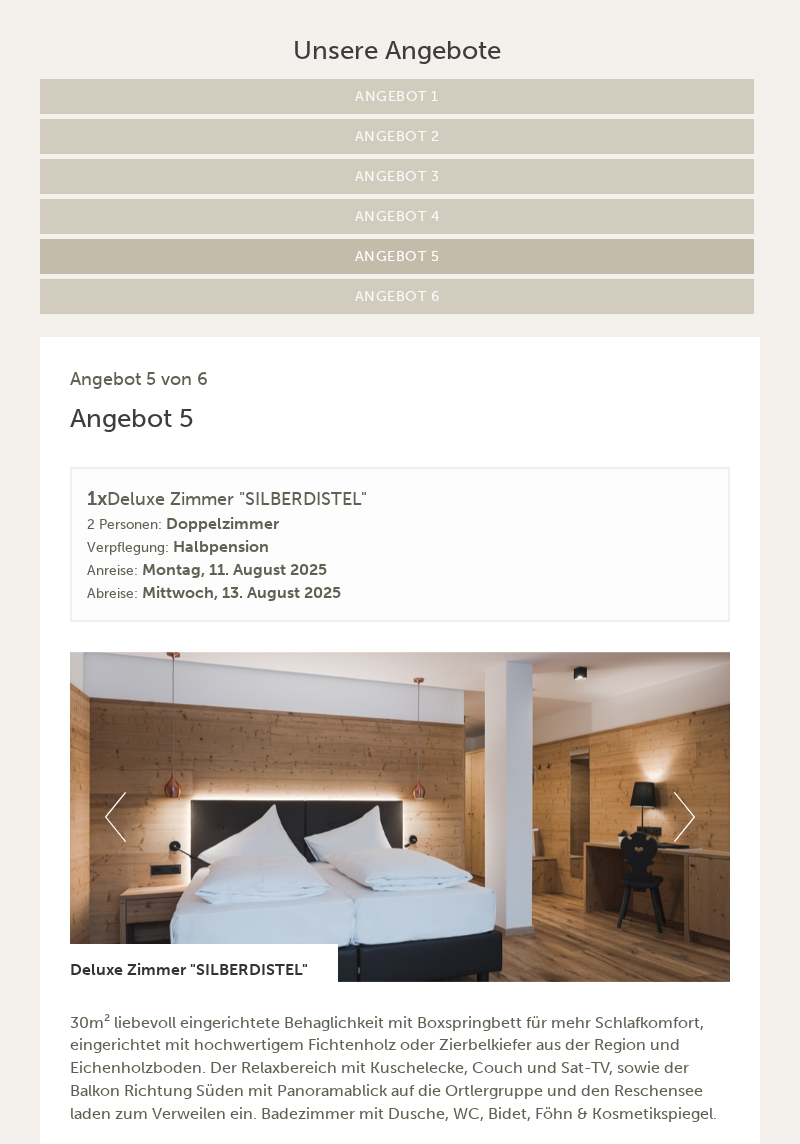 scroll, scrollTop: 0, scrollLeft: 0, axis: both 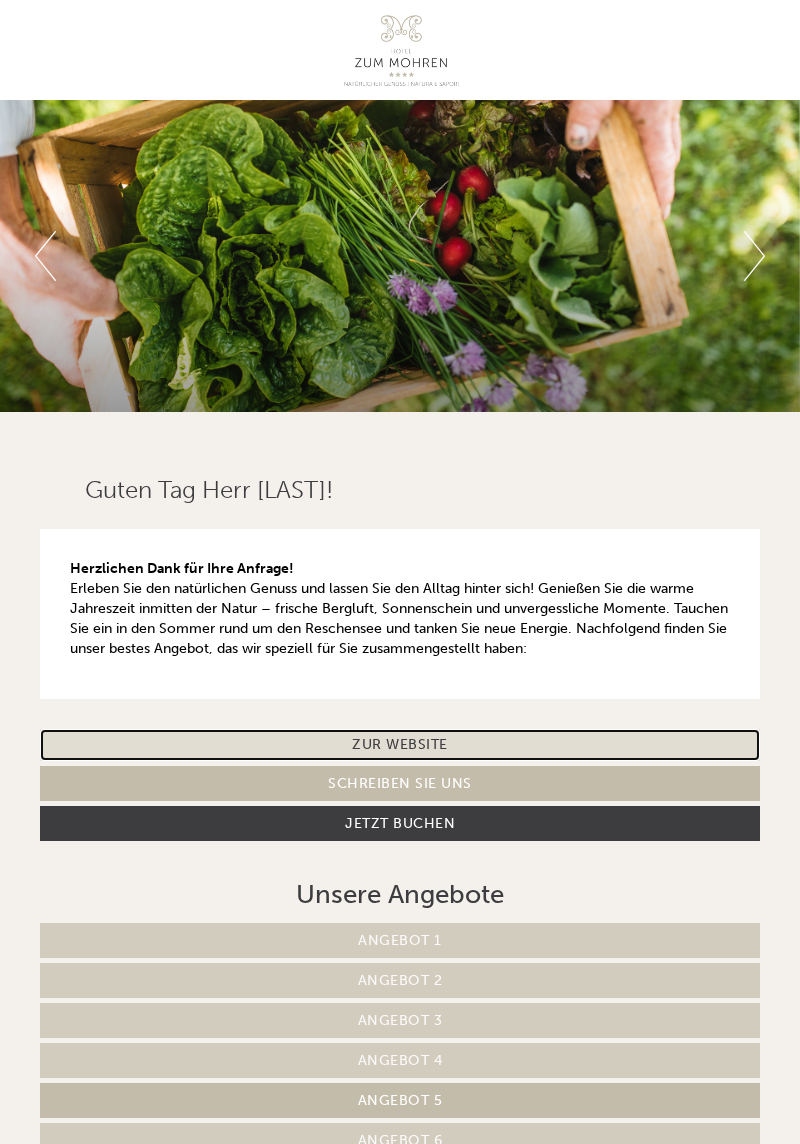 click on "Zur Website" at bounding box center [400, 745] 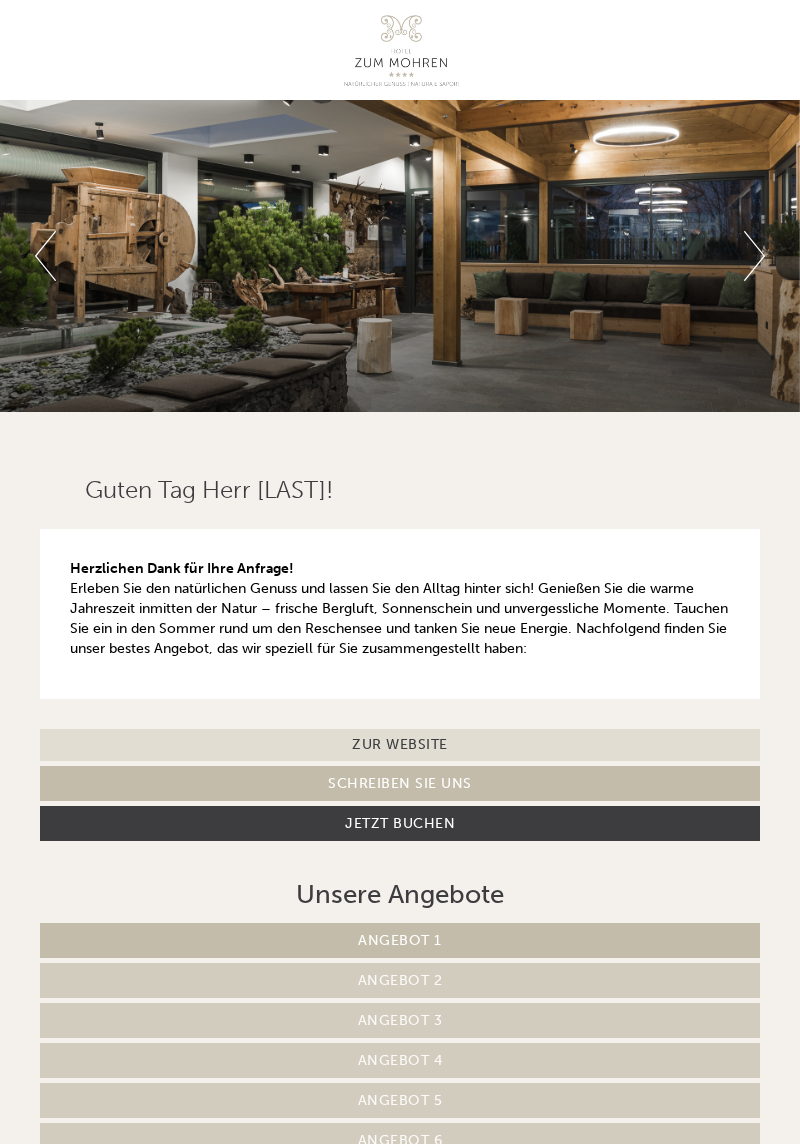 scroll, scrollTop: 0, scrollLeft: 0, axis: both 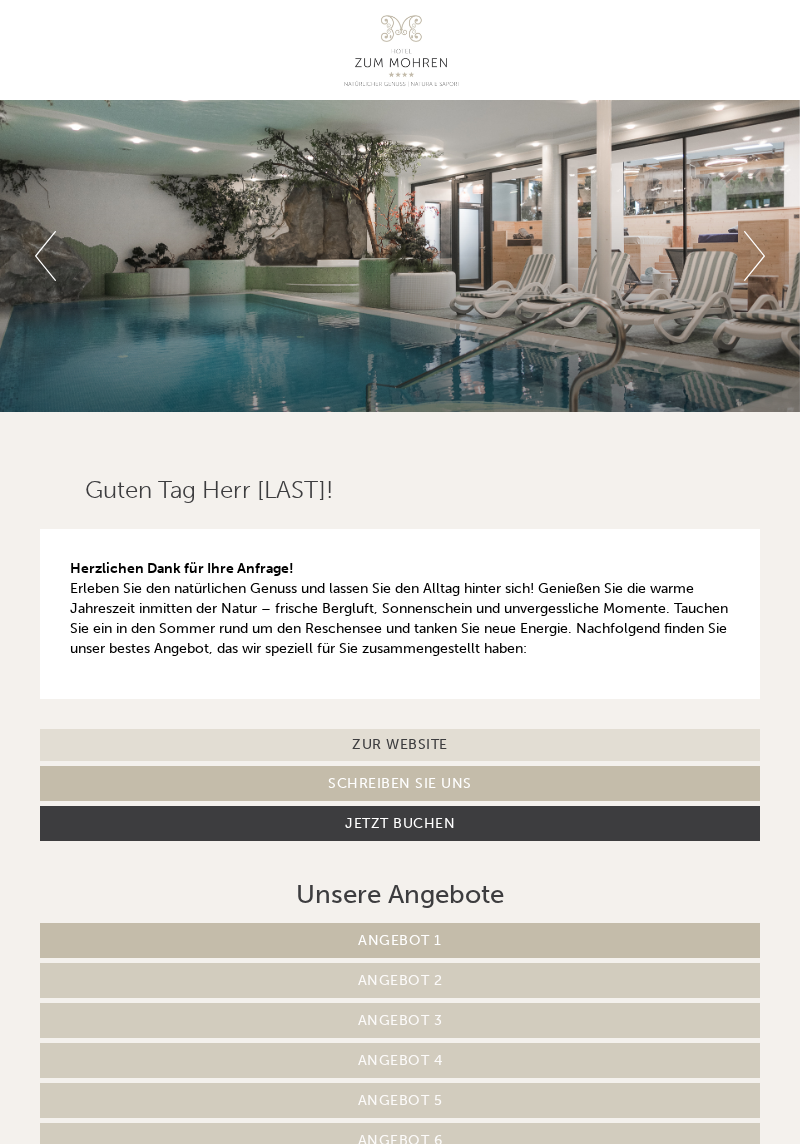 click on "Next" at bounding box center [754, 256] 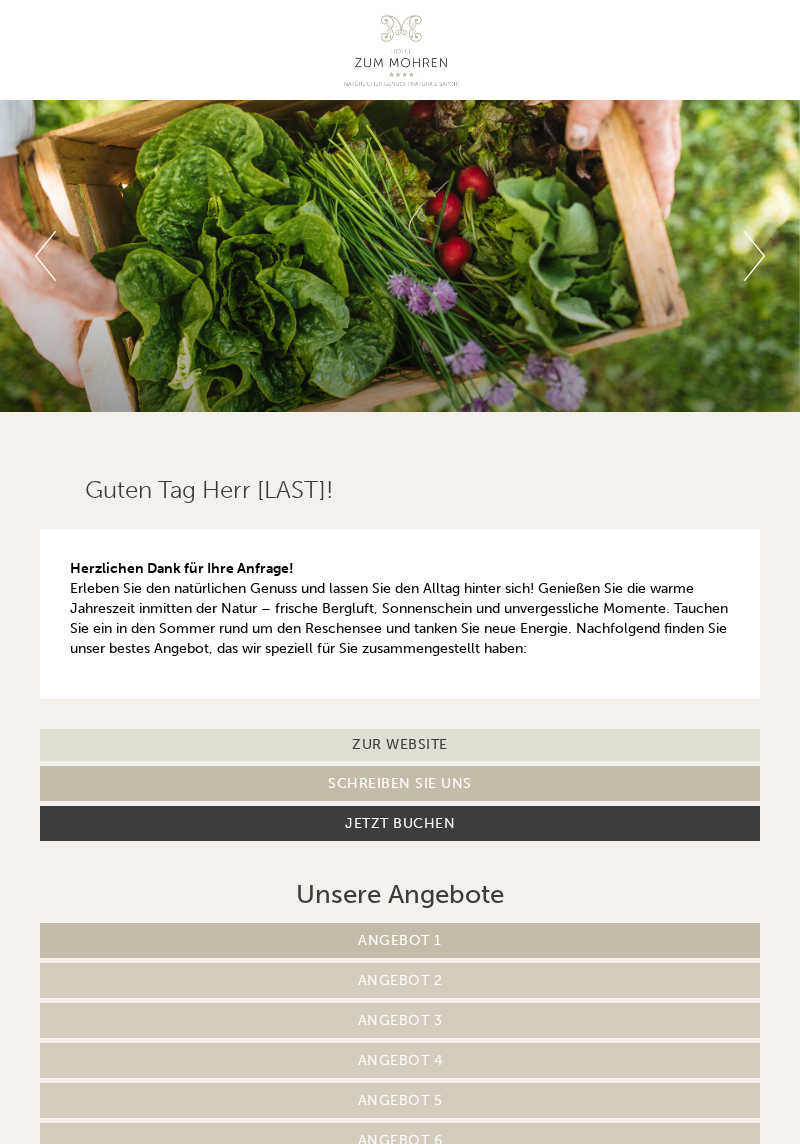 click on "Next" at bounding box center [754, 256] 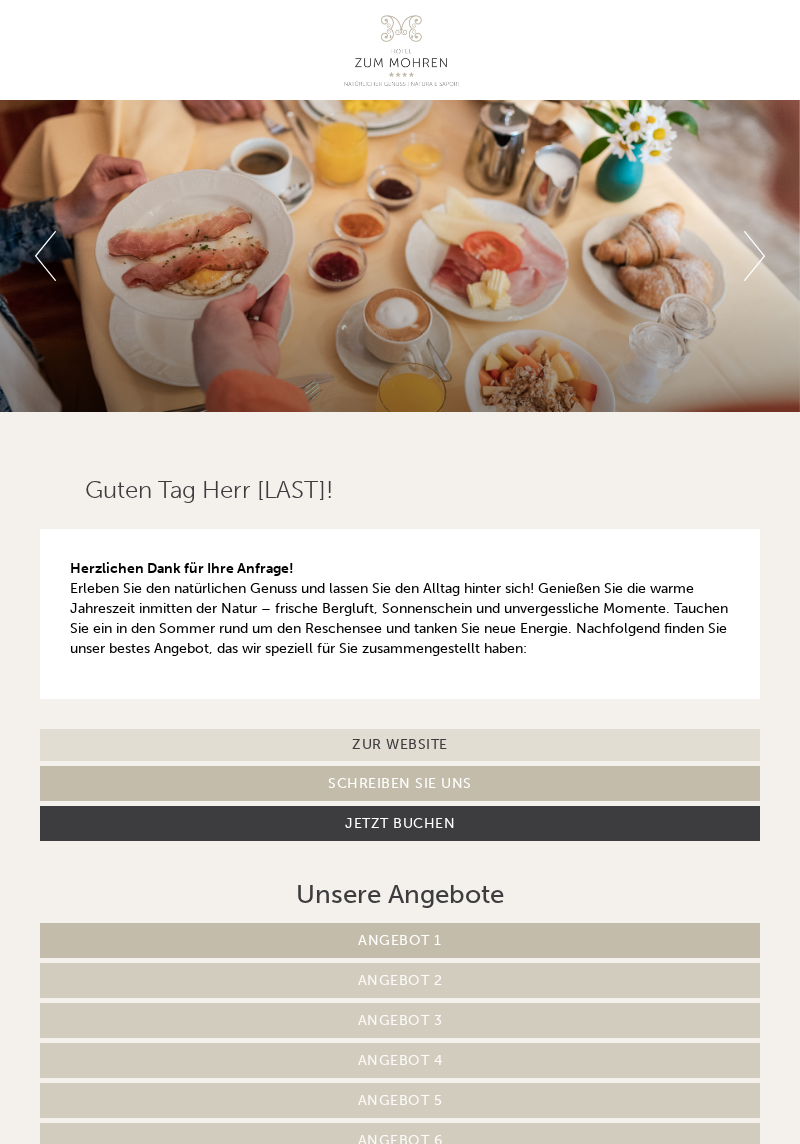 click on "Next" at bounding box center (754, 256) 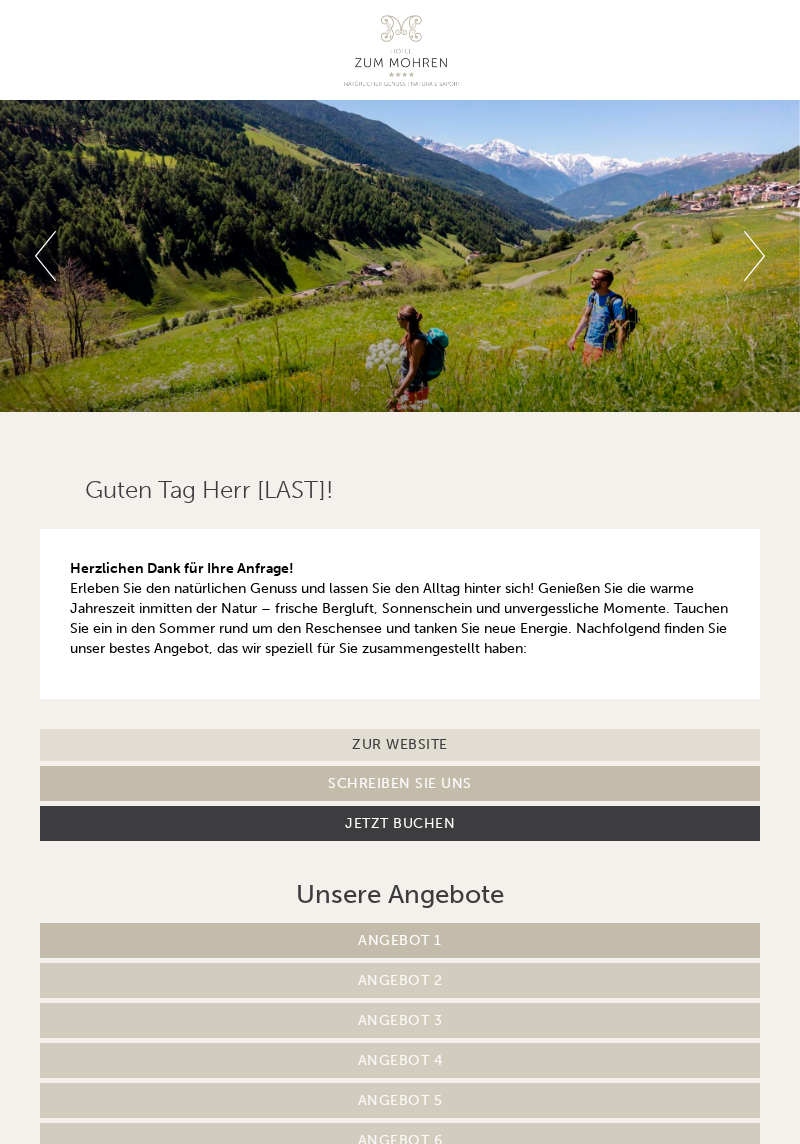 click on "Next" at bounding box center (754, 256) 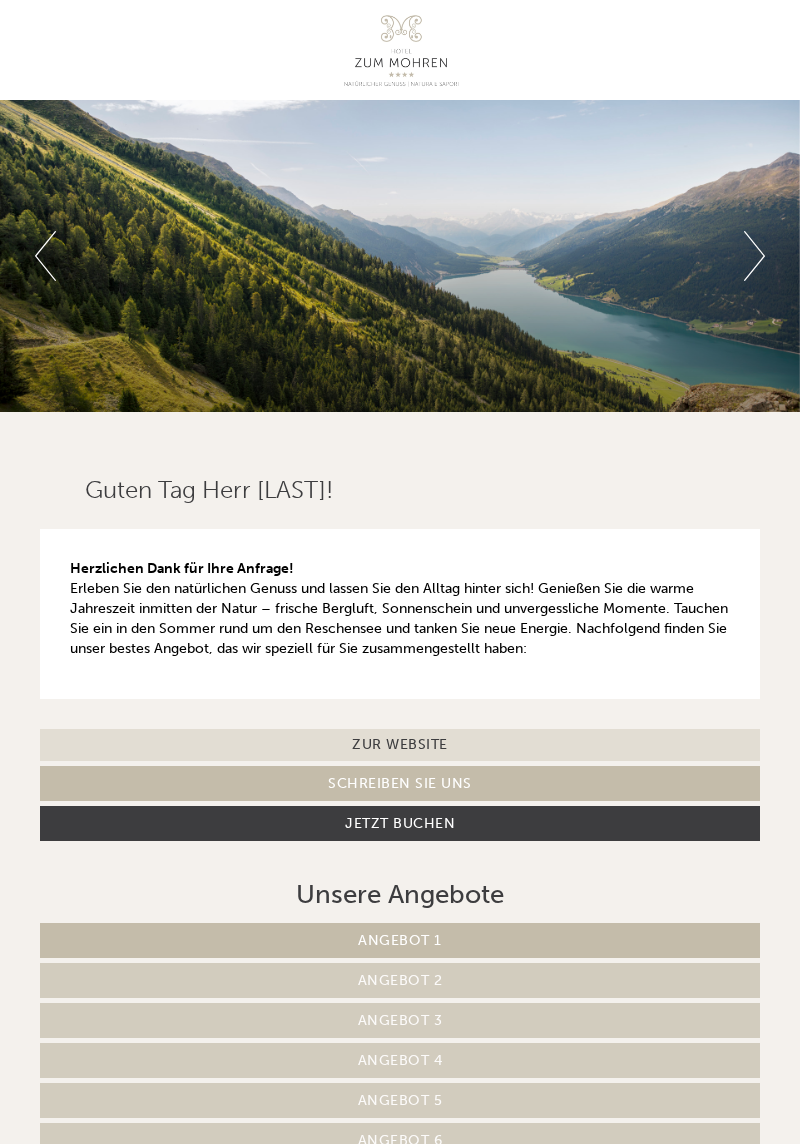 click on "Next" at bounding box center (754, 256) 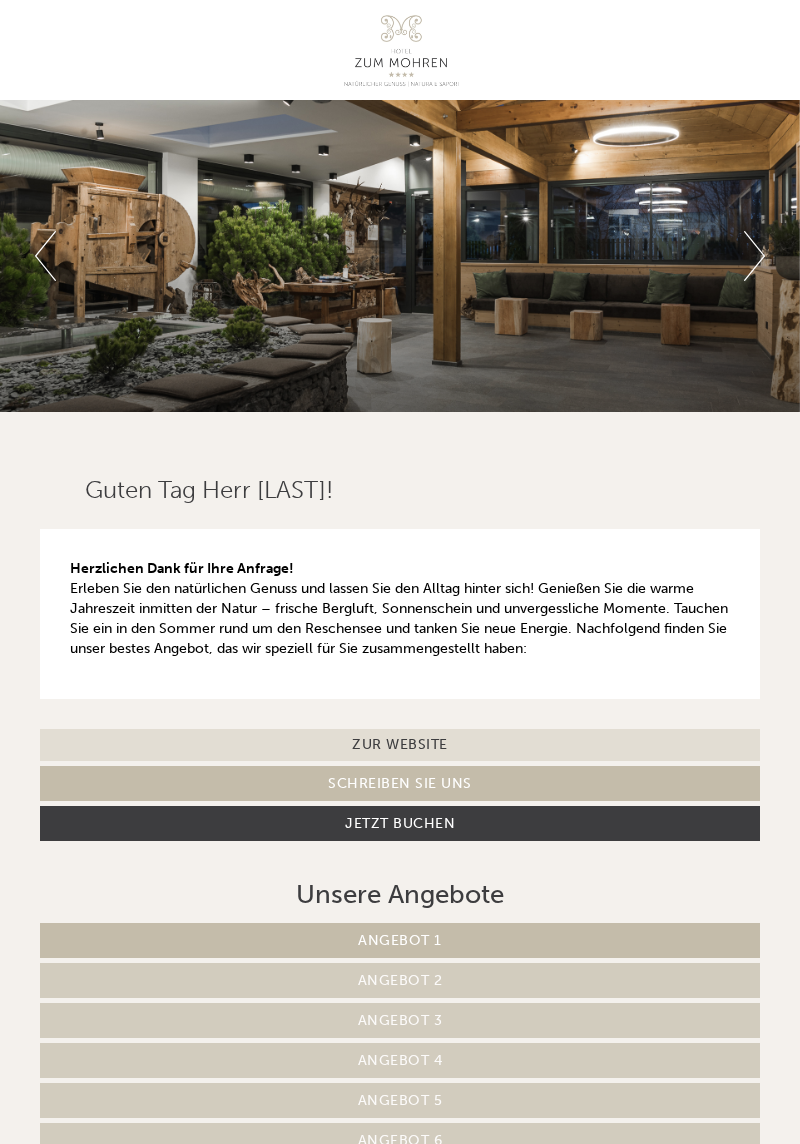 click on "Next" at bounding box center (754, 256) 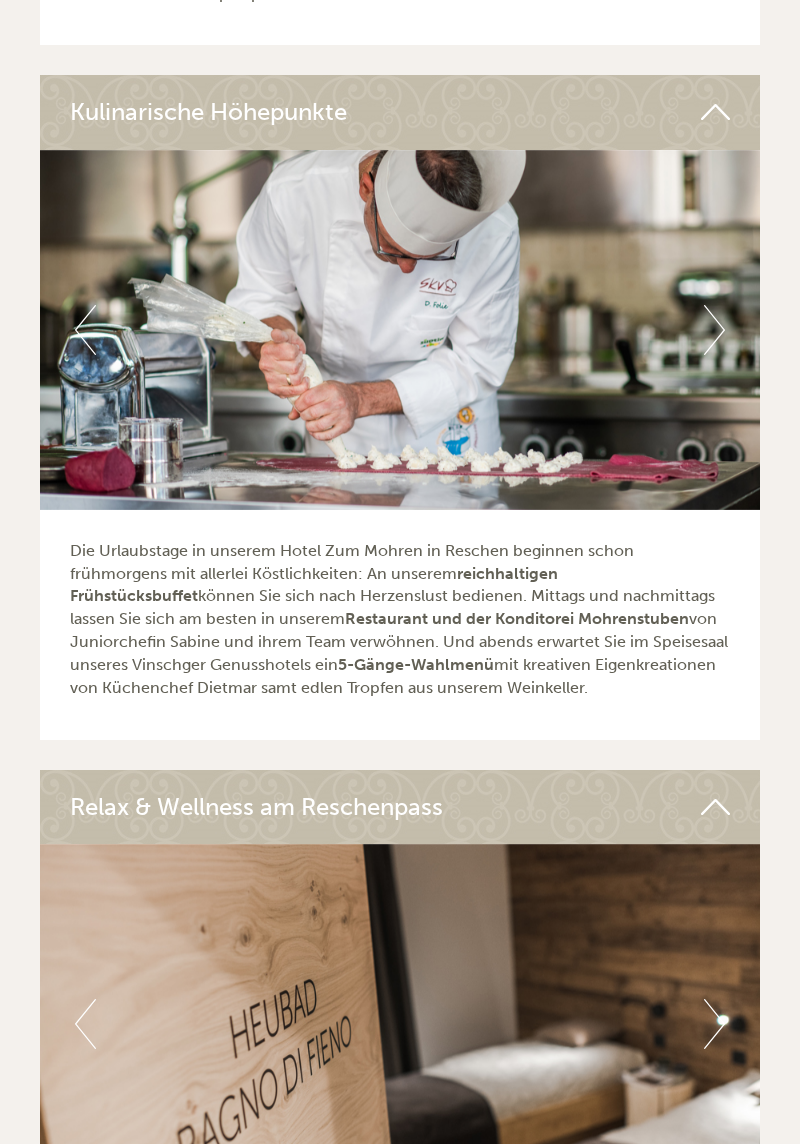 scroll, scrollTop: 5788, scrollLeft: 0, axis: vertical 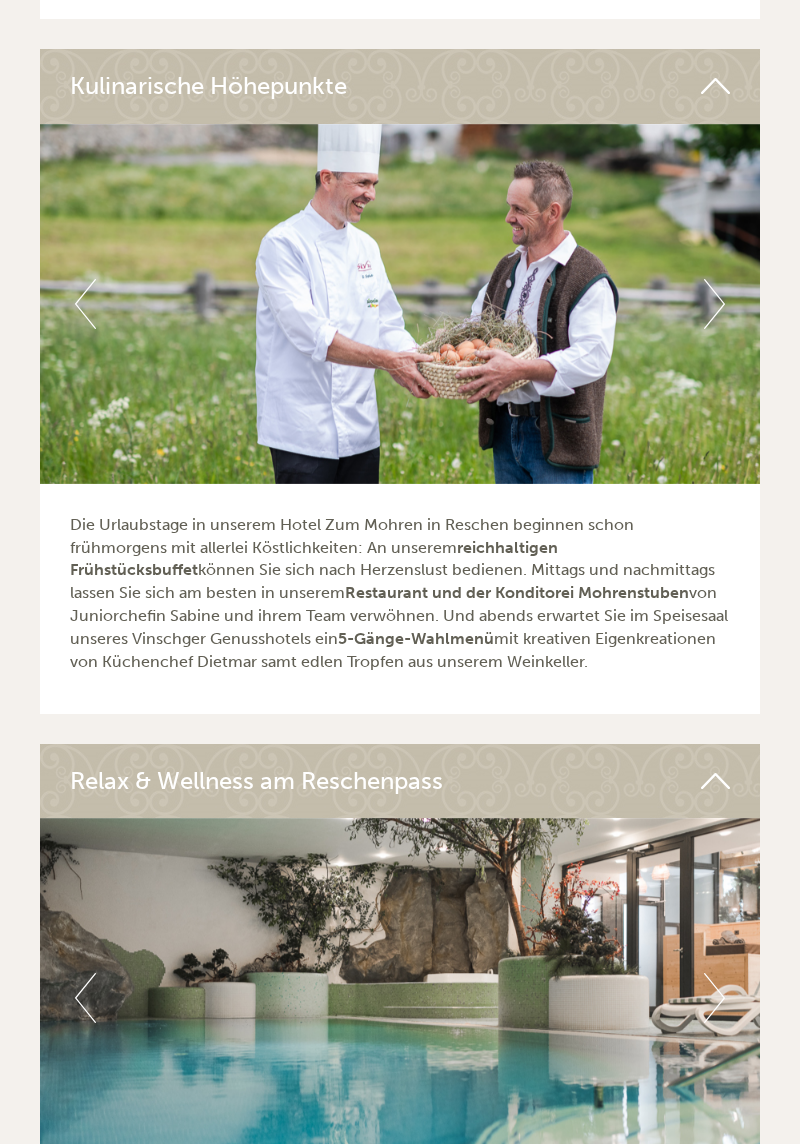 click on "Next" at bounding box center [714, 998] 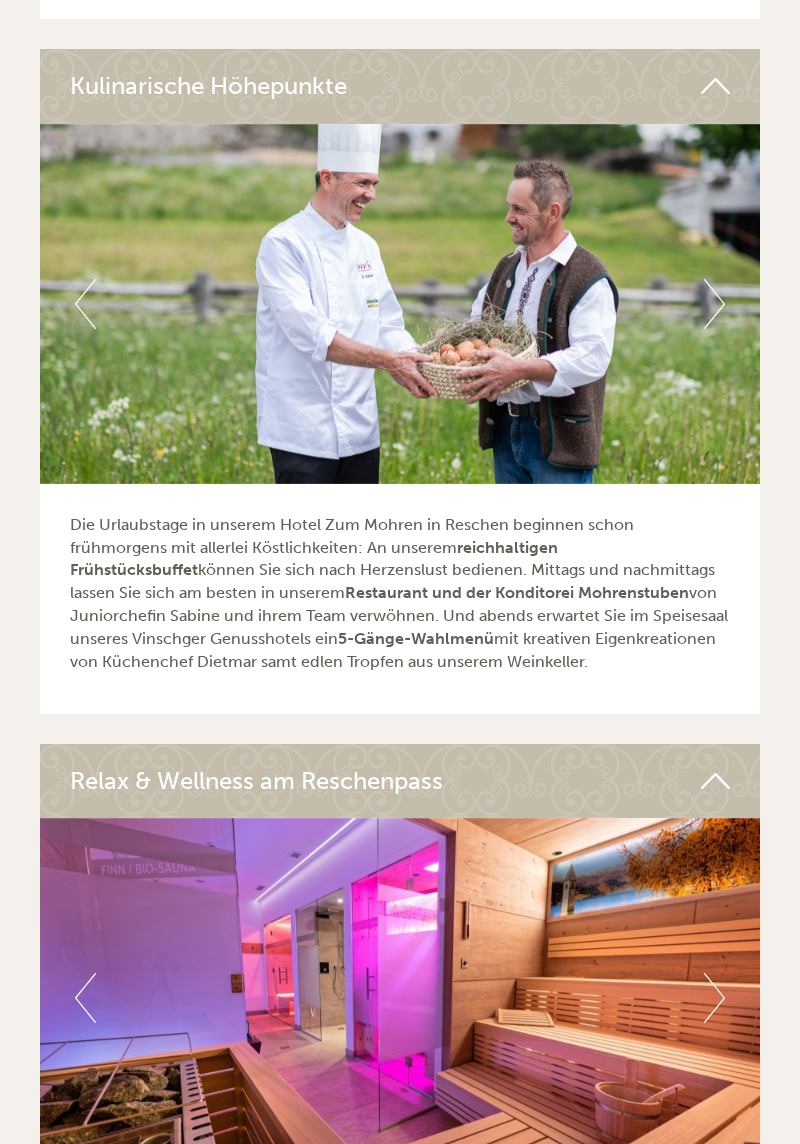 click at bounding box center [400, 998] 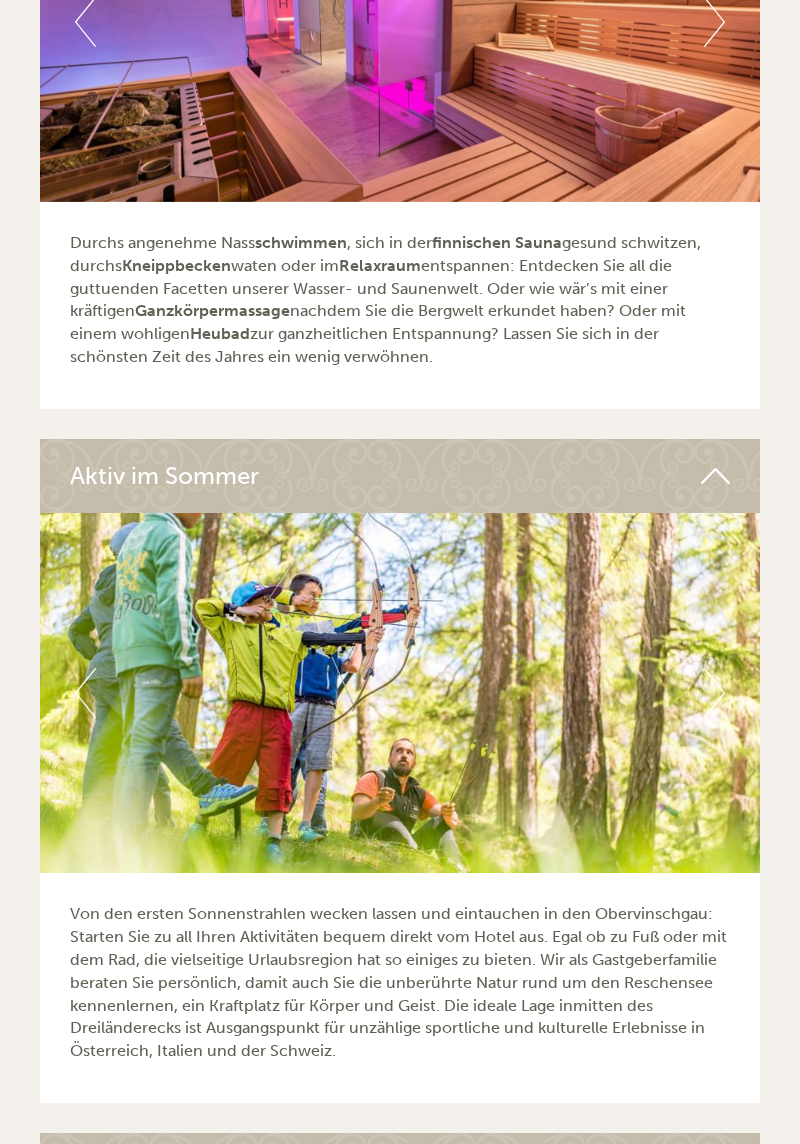 scroll, scrollTop: 6772, scrollLeft: 0, axis: vertical 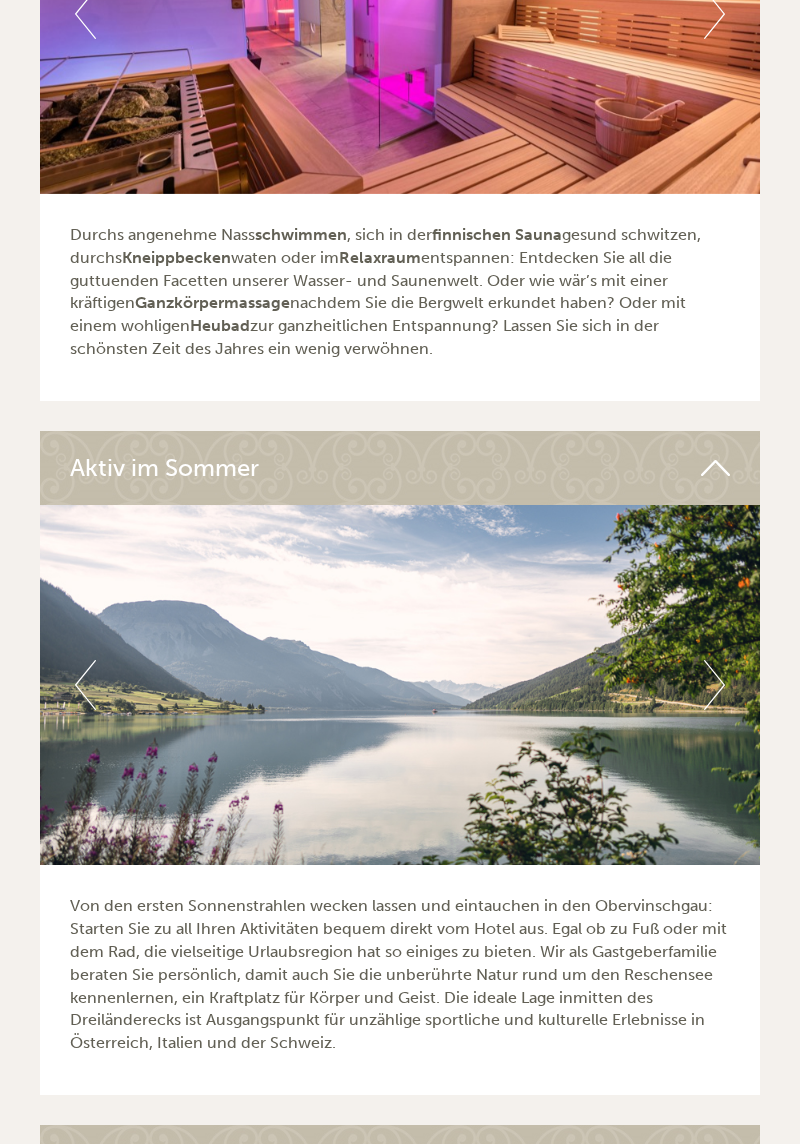 click on "Next" at bounding box center (714, 685) 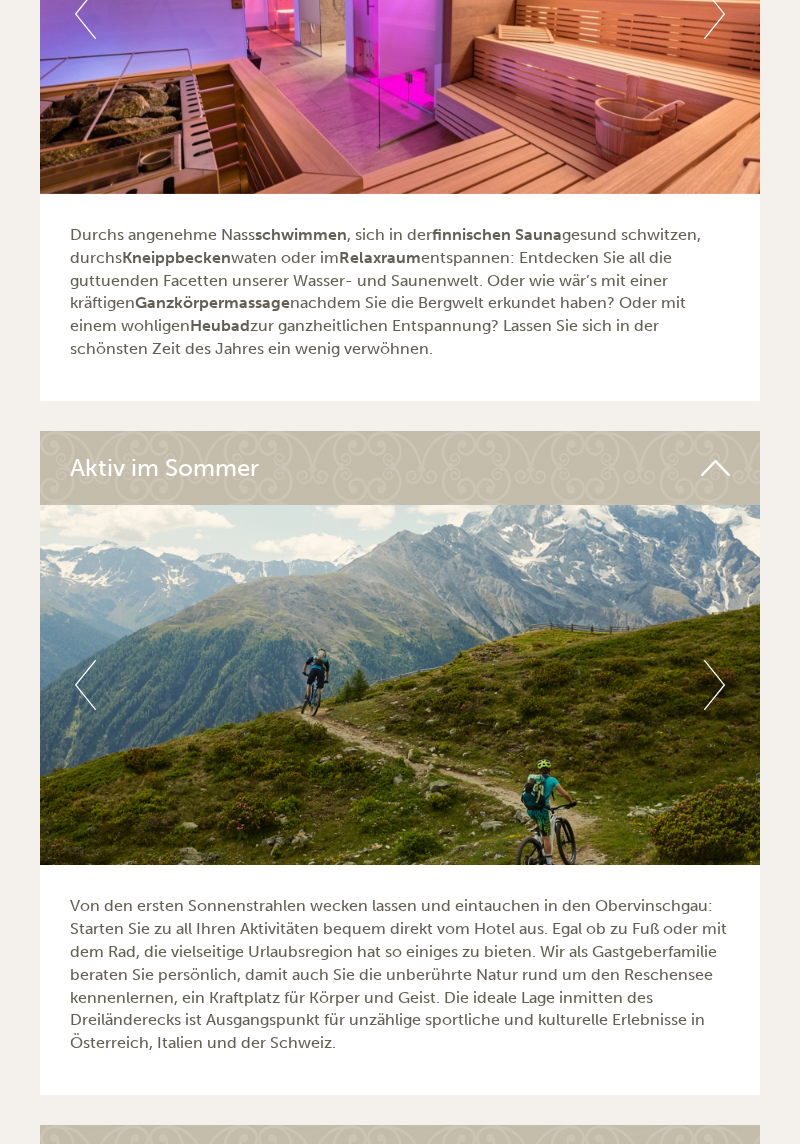 click at bounding box center (400, 685) 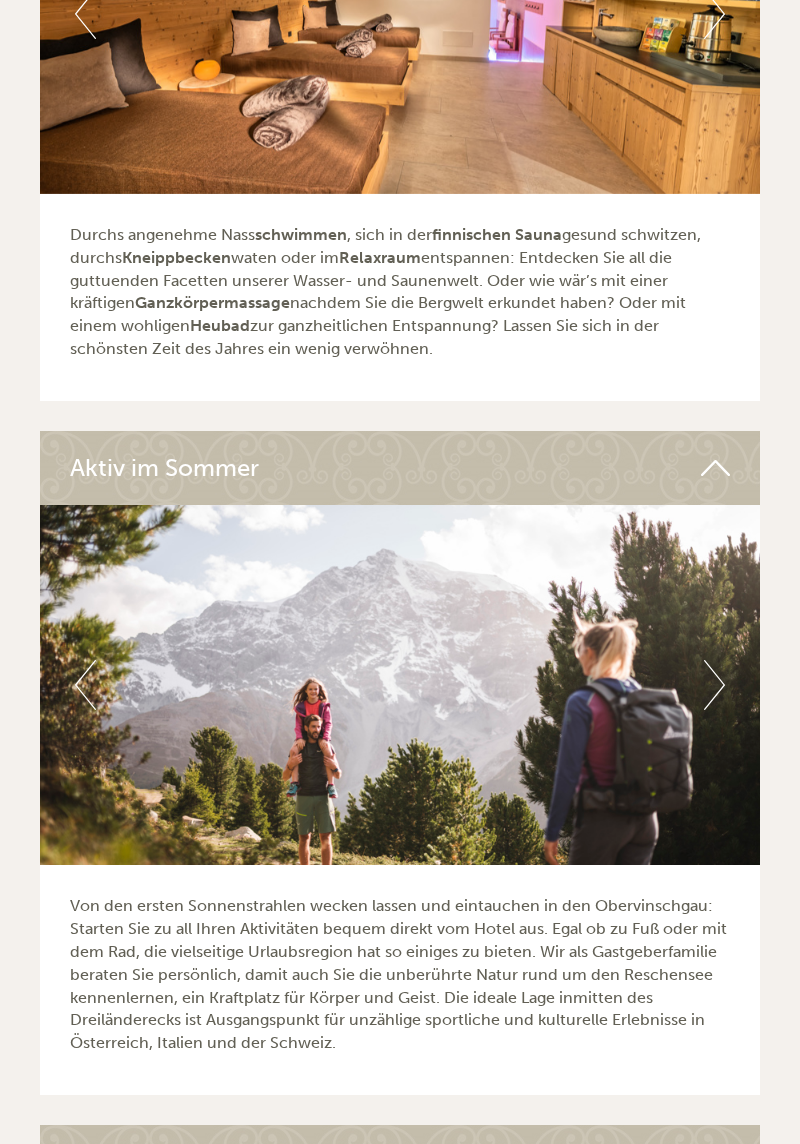 click at bounding box center (400, 685) 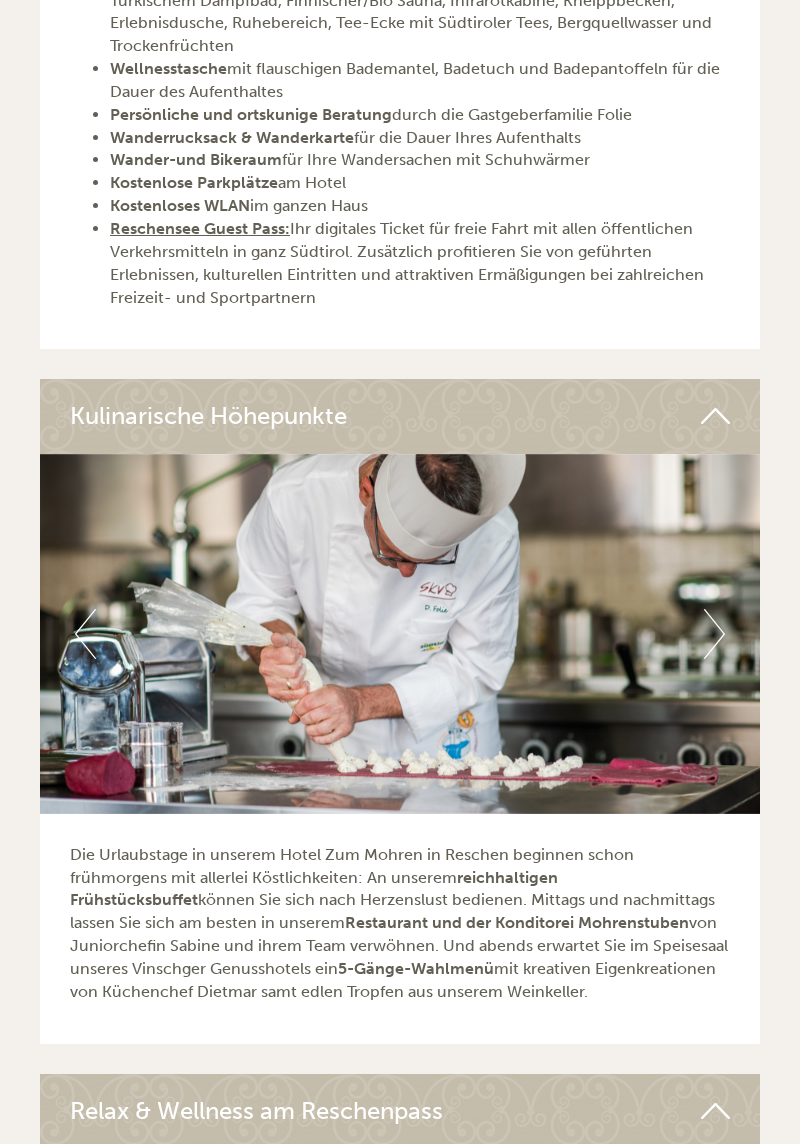 scroll, scrollTop: 5458, scrollLeft: 0, axis: vertical 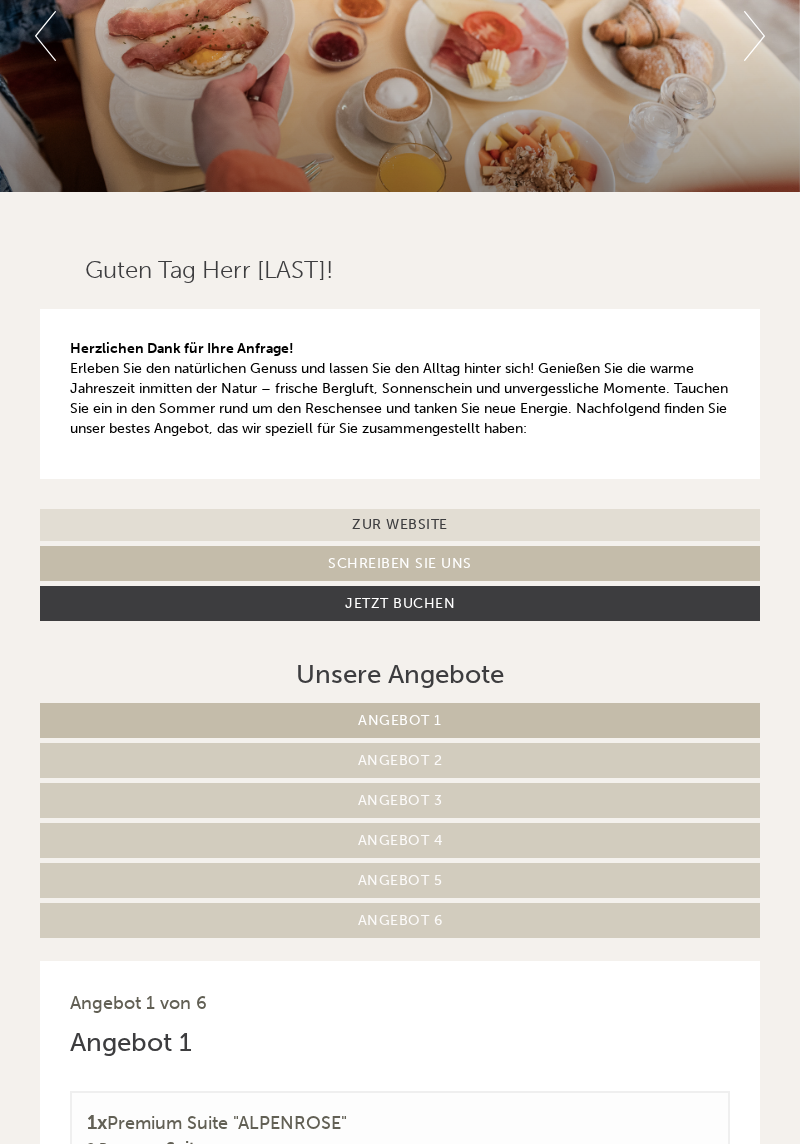 click on "Angebot 5" at bounding box center [400, 880] 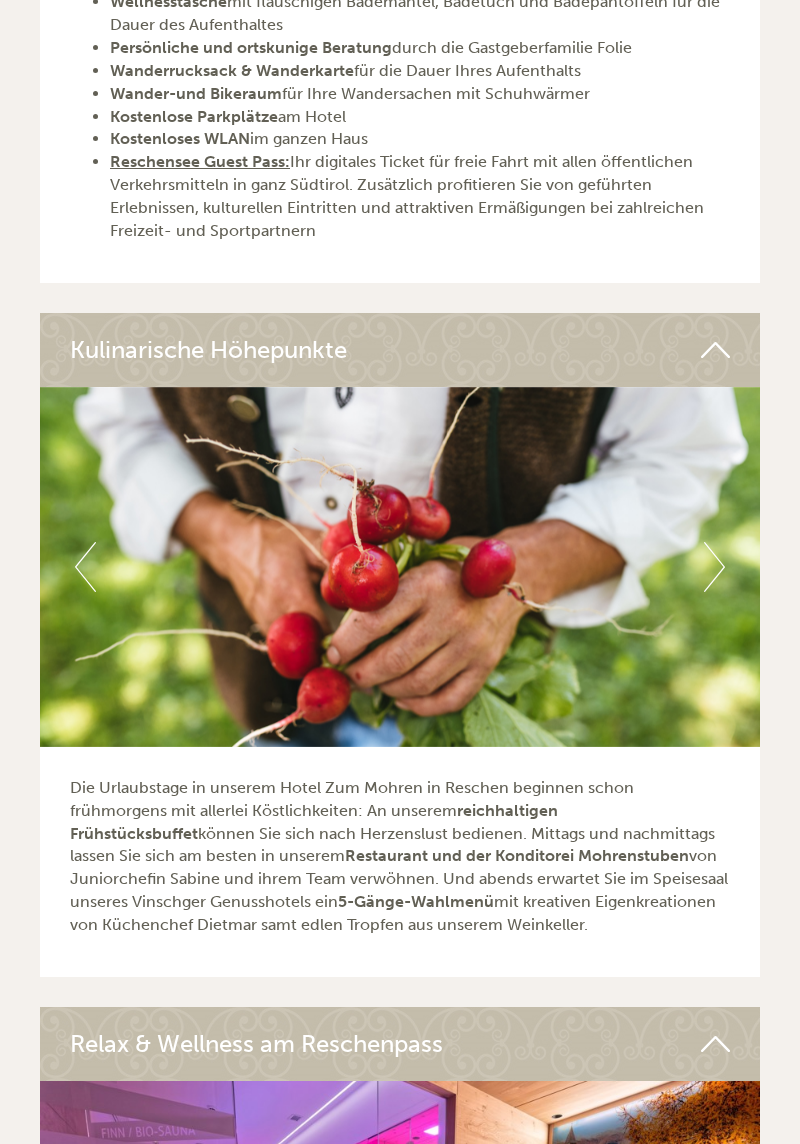 scroll, scrollTop: 0, scrollLeft: 0, axis: both 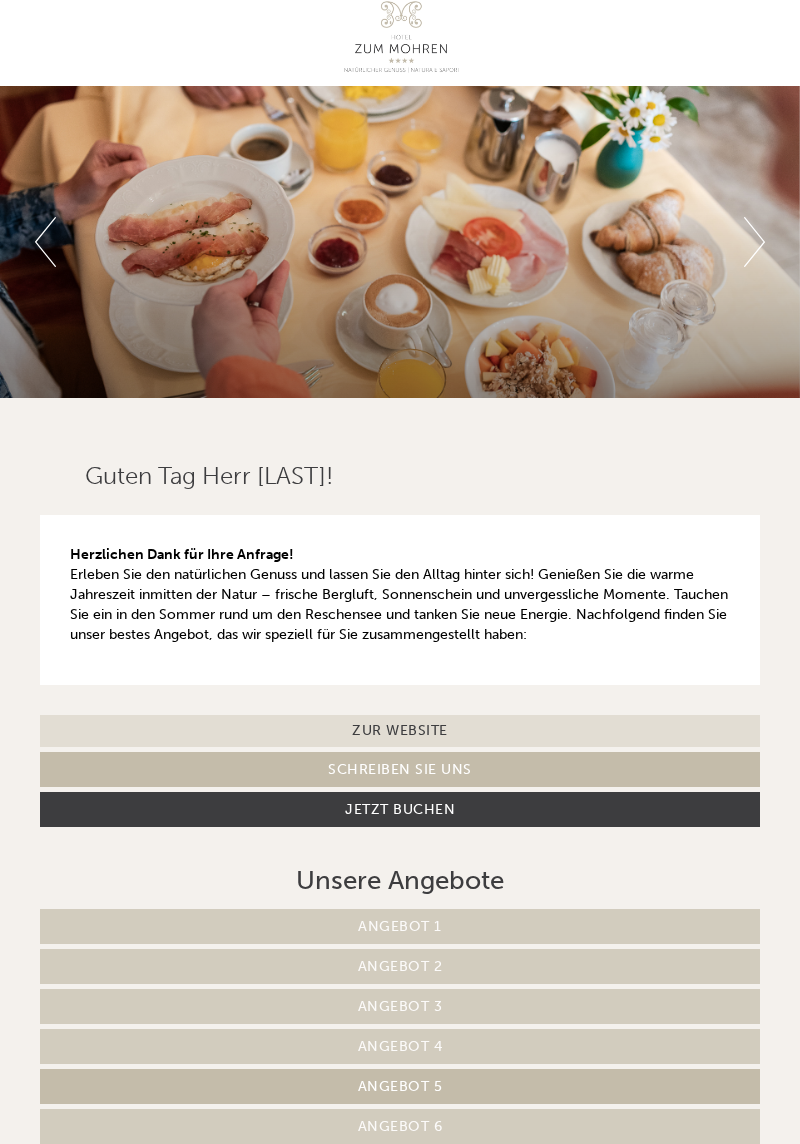 click on "Angebot 4" at bounding box center (400, 1046) 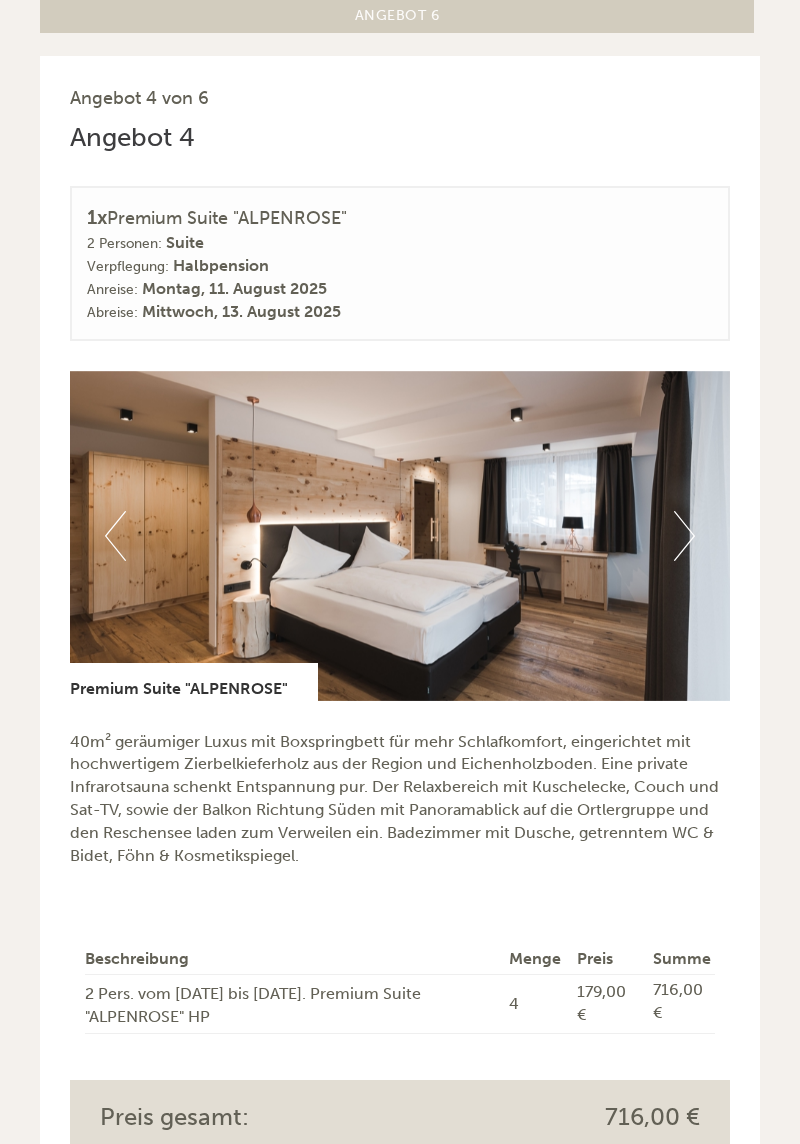 scroll, scrollTop: 1120, scrollLeft: 0, axis: vertical 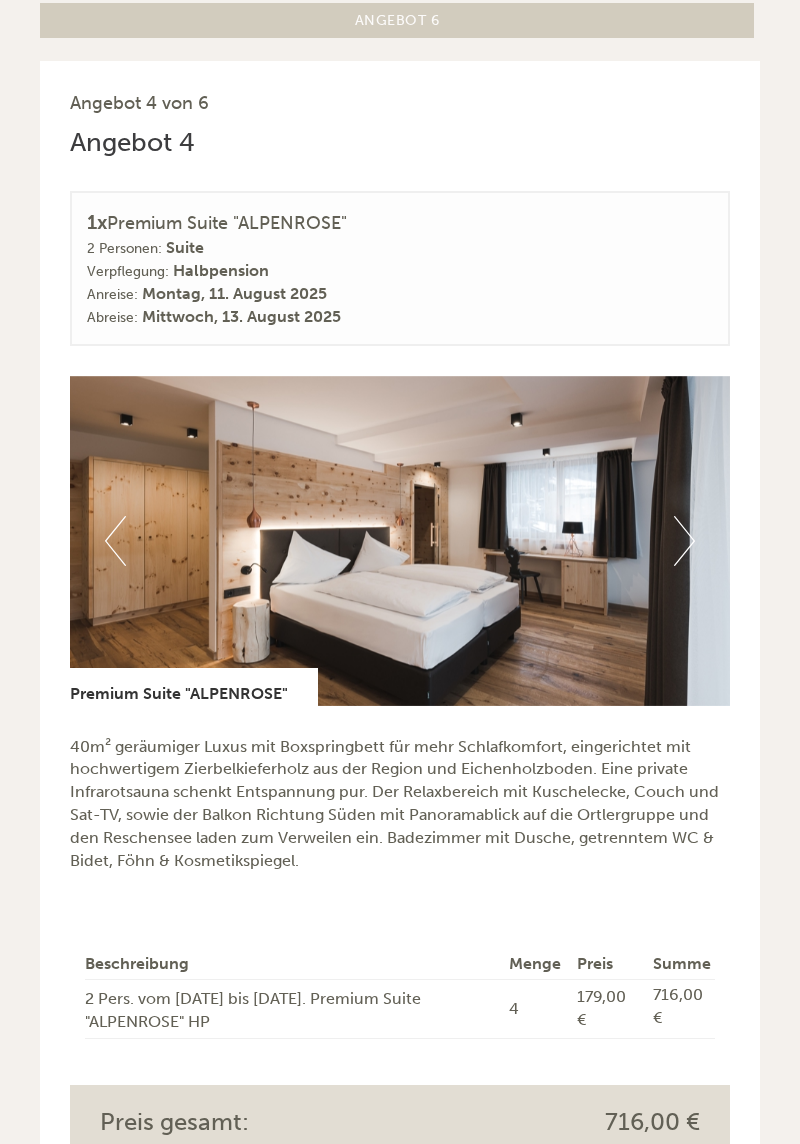 click on "Next" at bounding box center (684, 541) 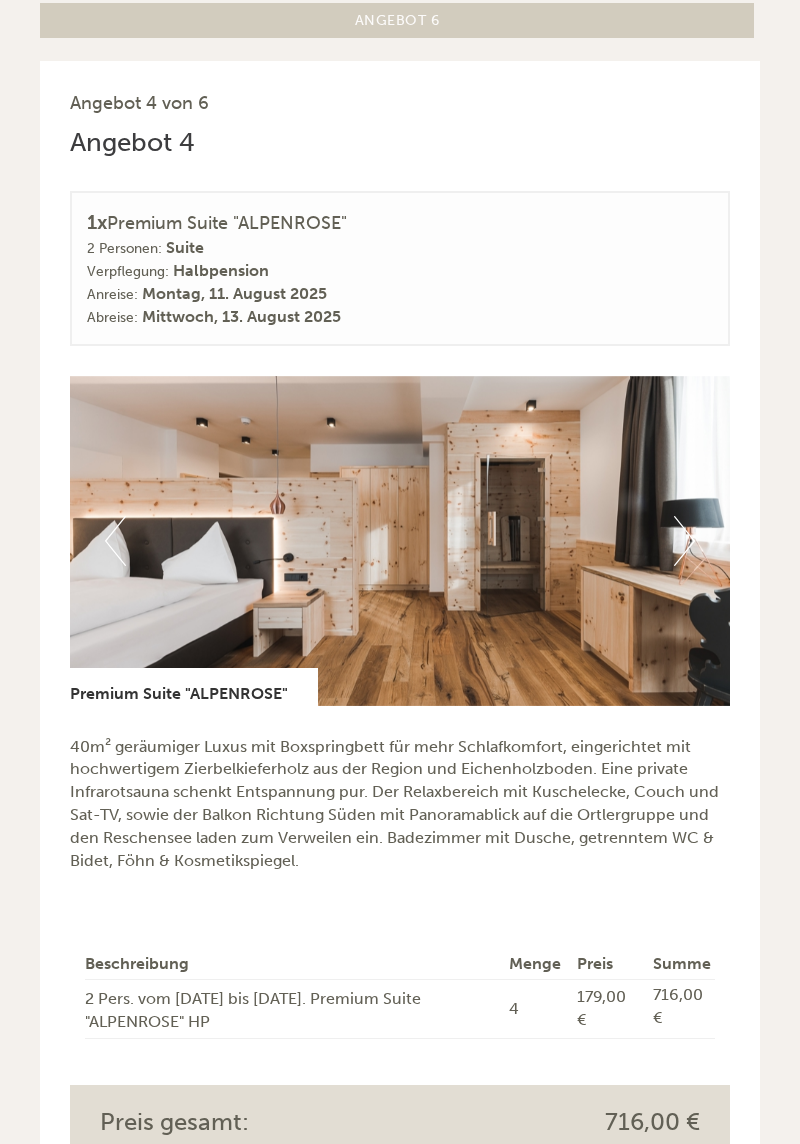 click on "Next" at bounding box center [684, 541] 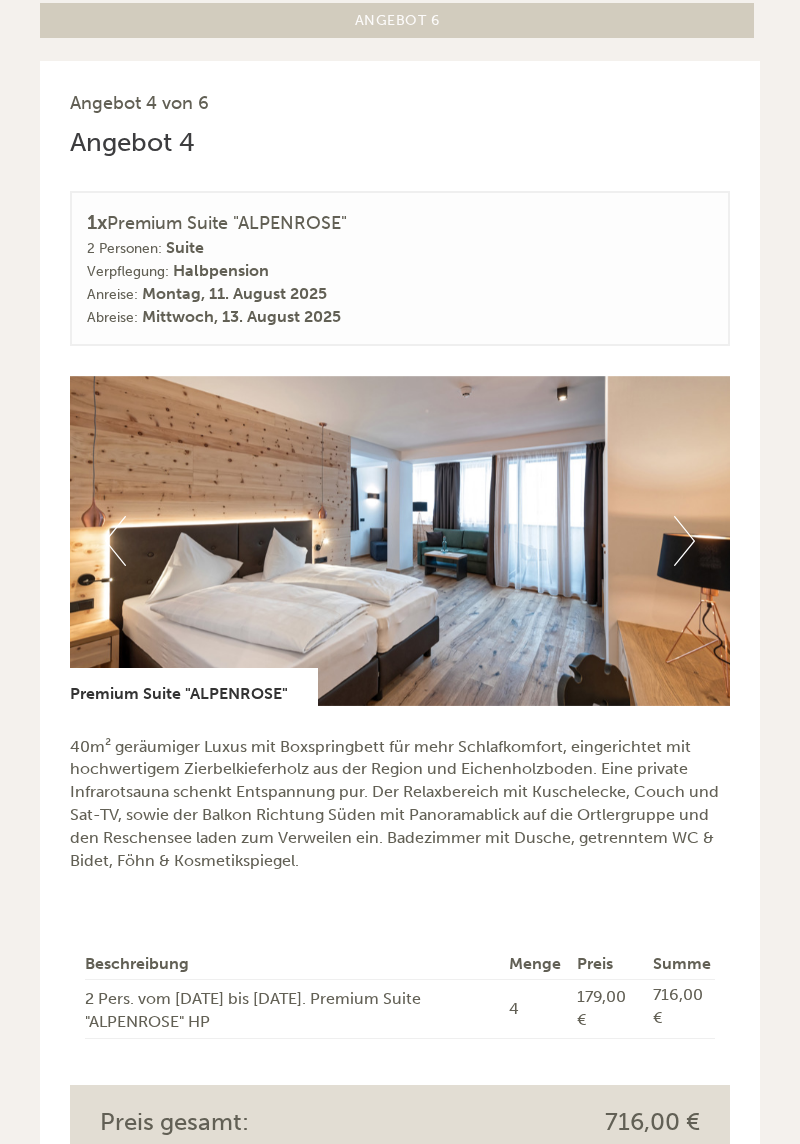 click at bounding box center [400, 541] 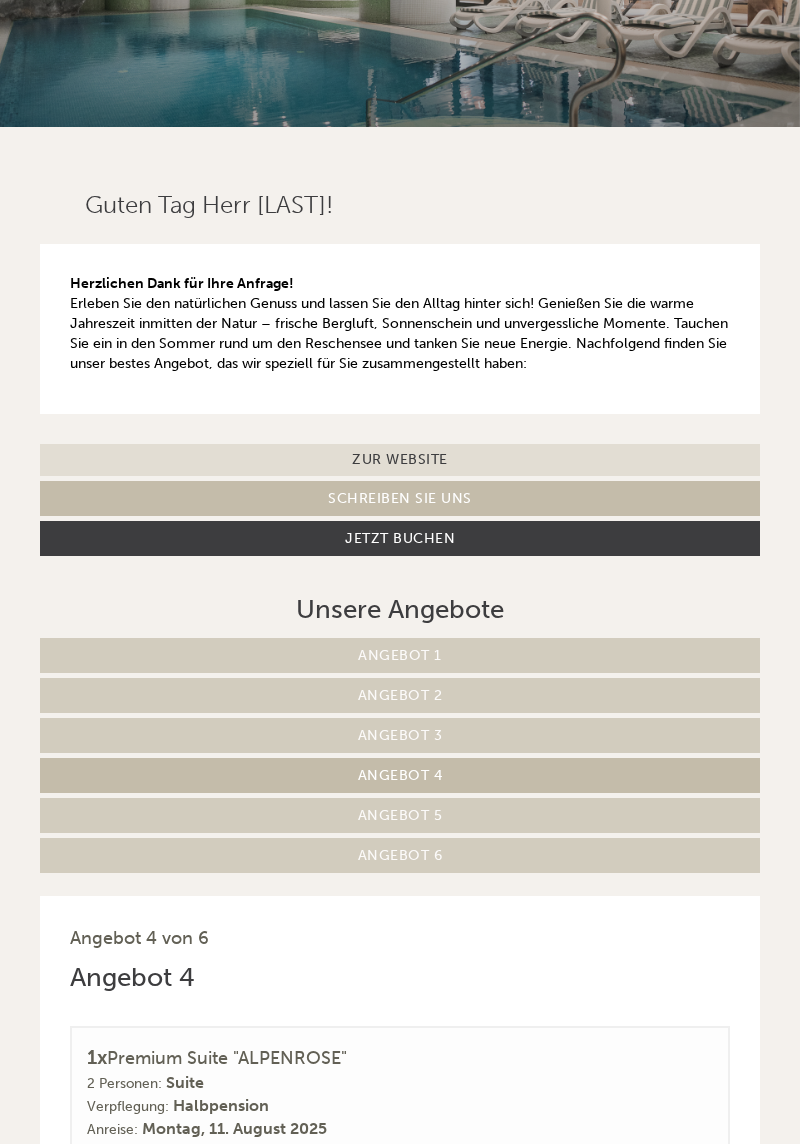 click on "Angebot 5" at bounding box center (400, 815) 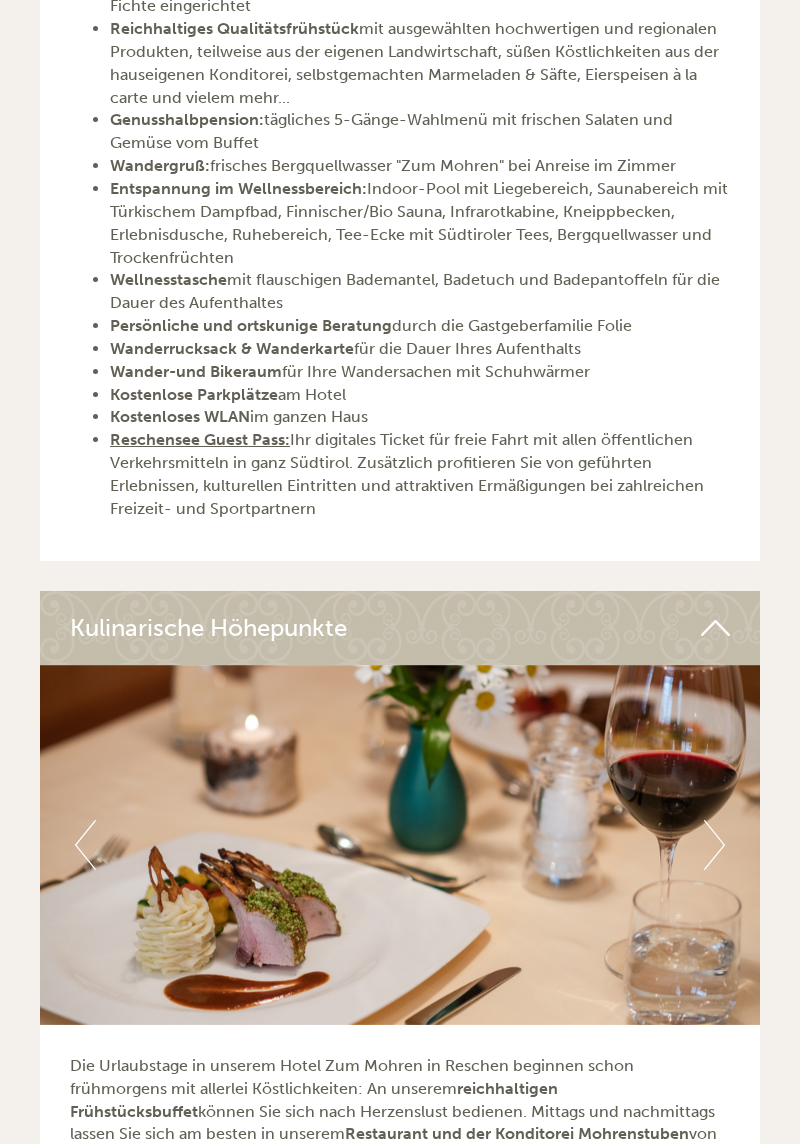 scroll, scrollTop: 2788, scrollLeft: 0, axis: vertical 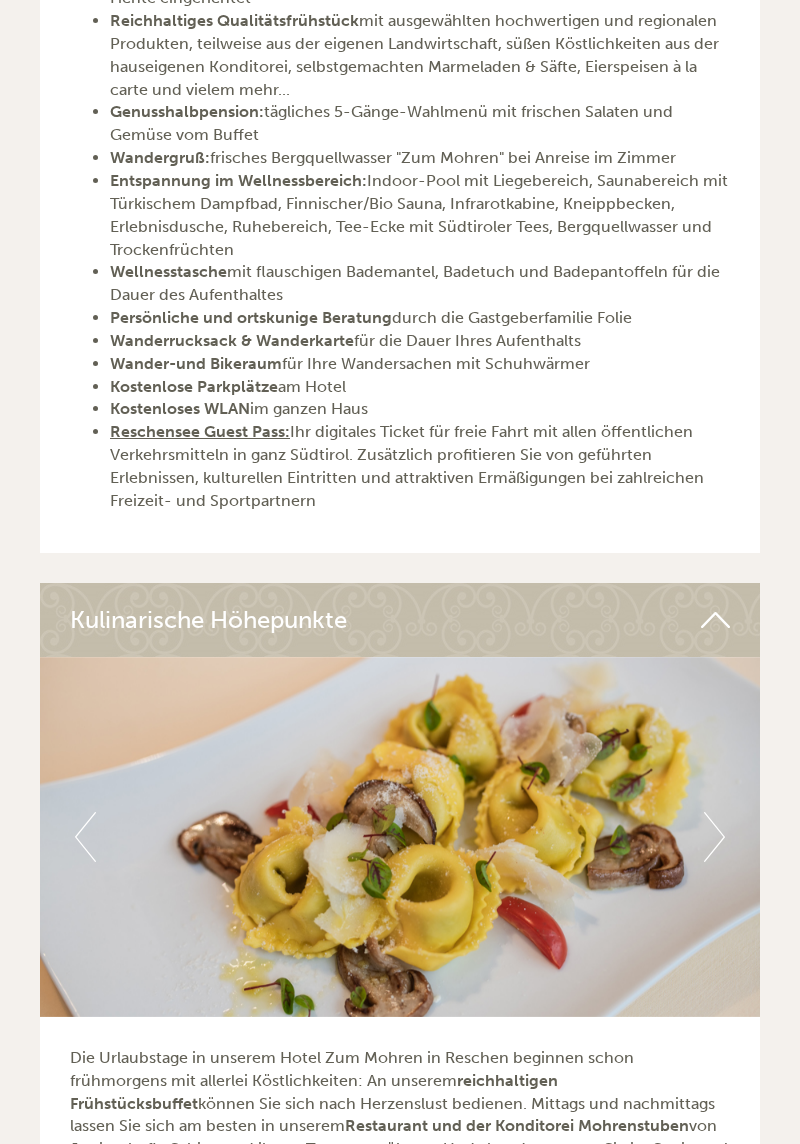 click at bounding box center (400, 837) 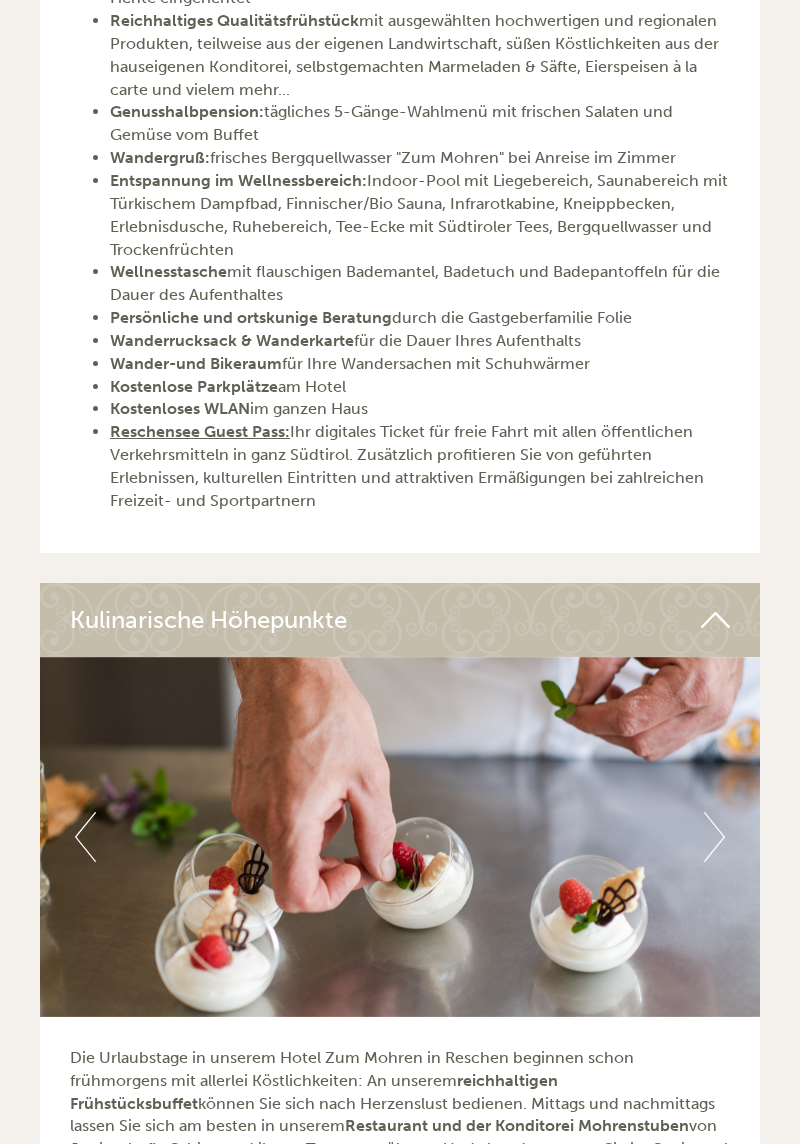 click on "Next" at bounding box center [714, 837] 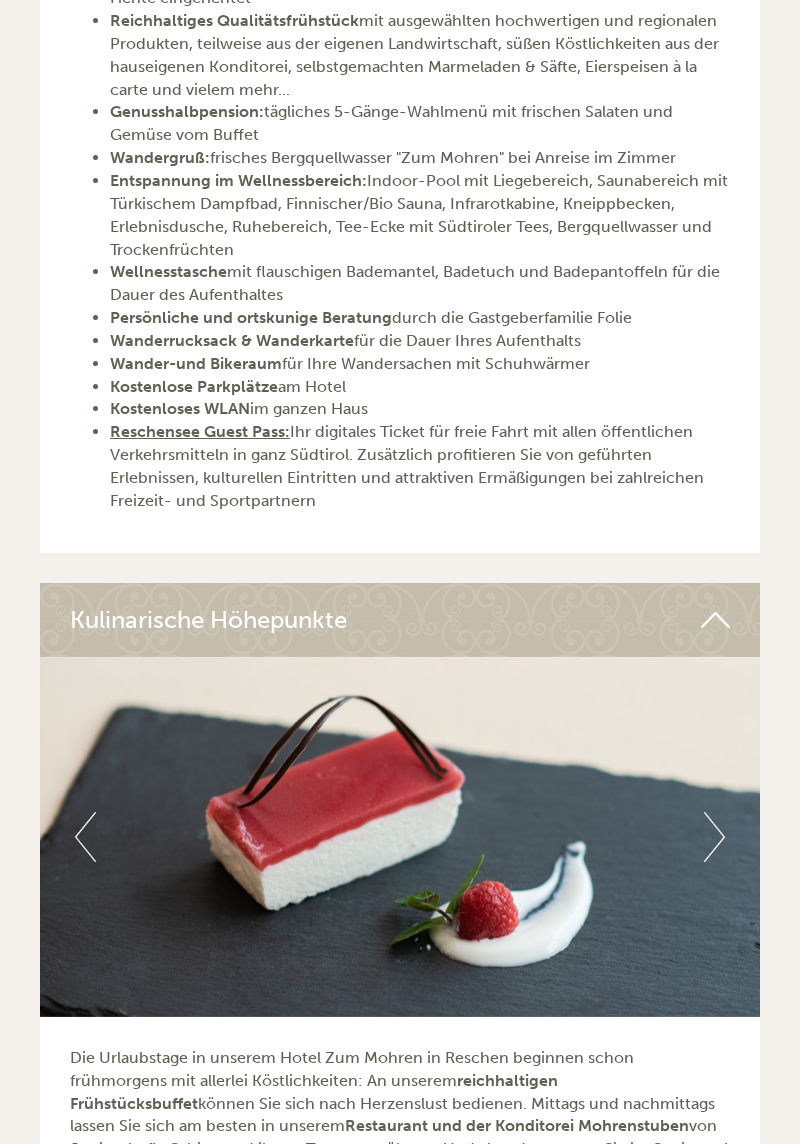click at bounding box center [400, 837] 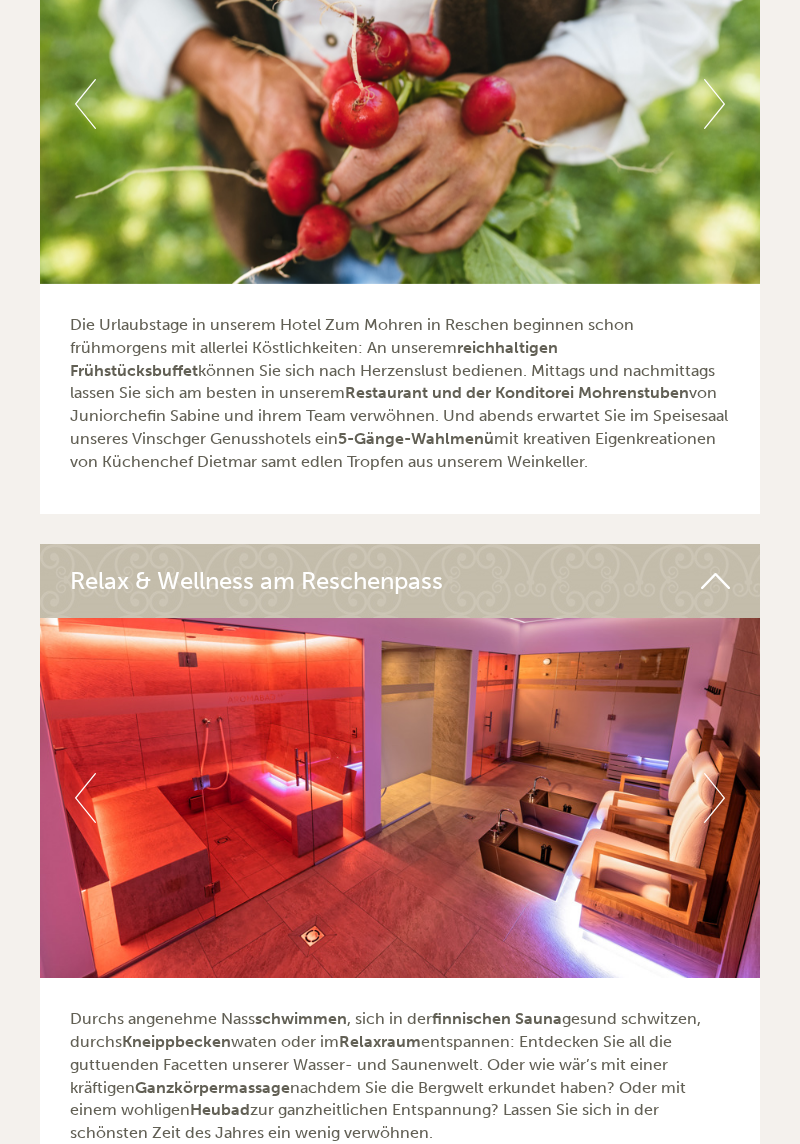 scroll, scrollTop: 3526, scrollLeft: 0, axis: vertical 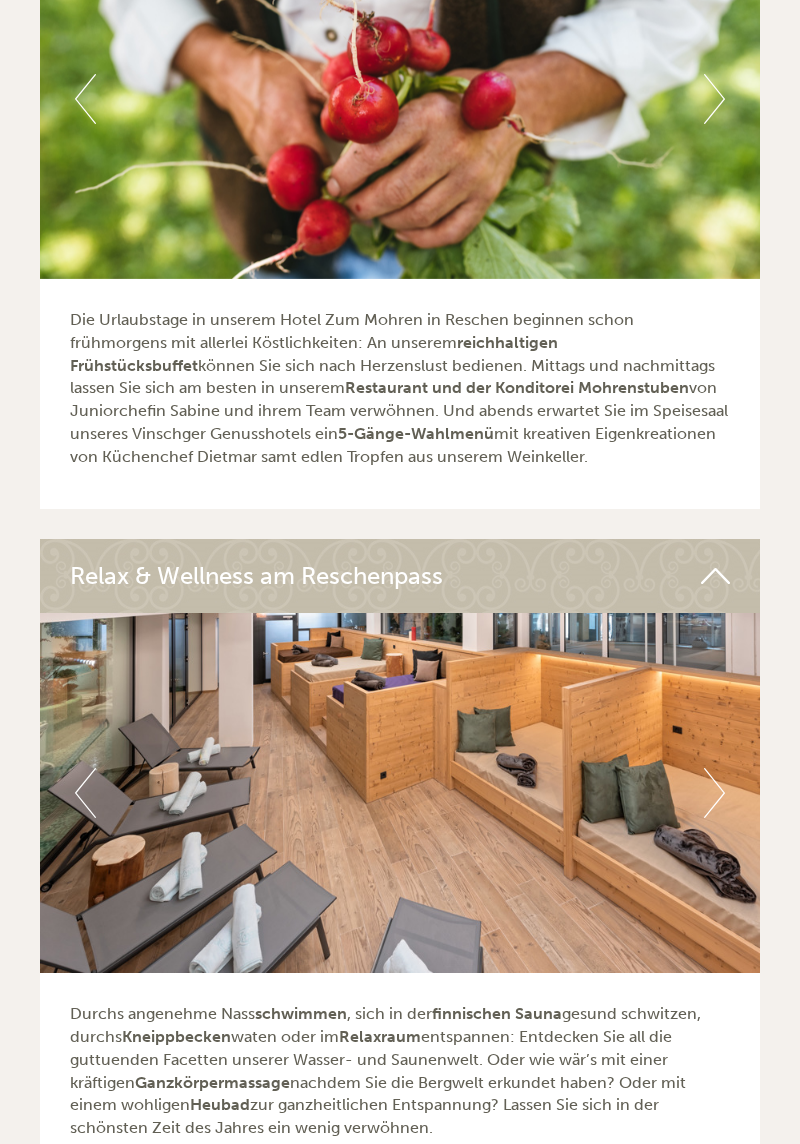 click at bounding box center (400, 793) 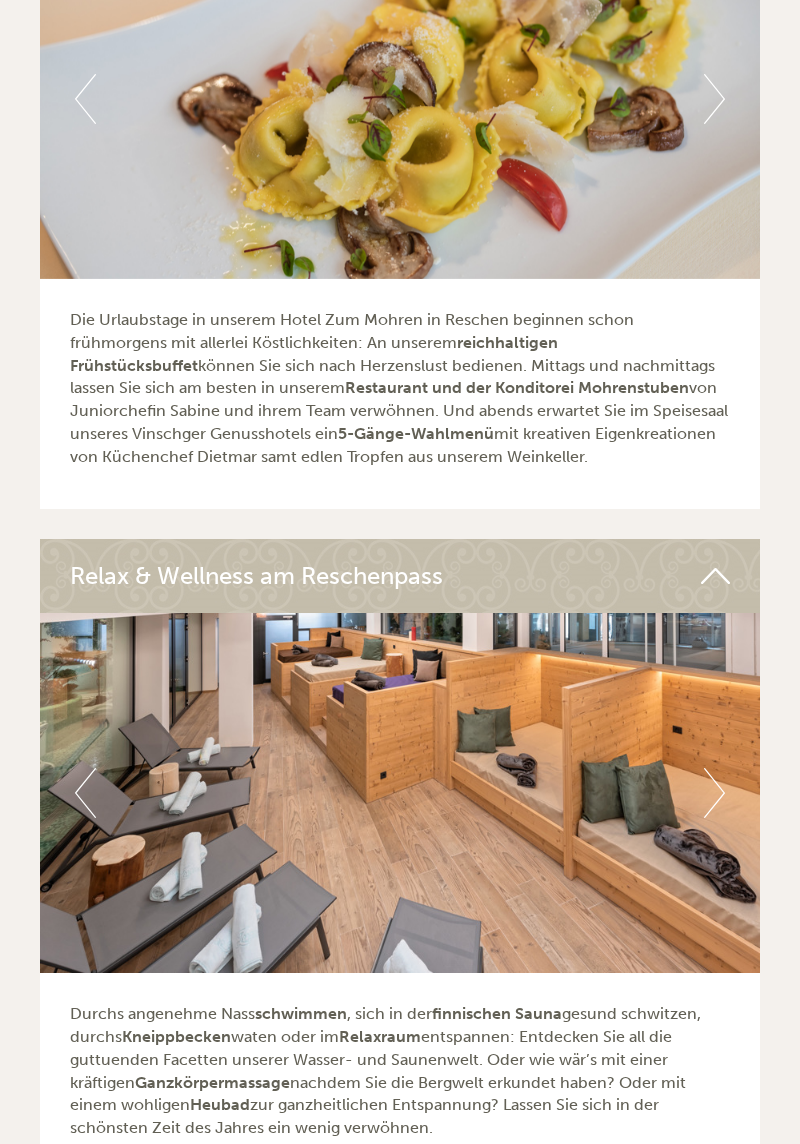 click on "Next" at bounding box center (714, 793) 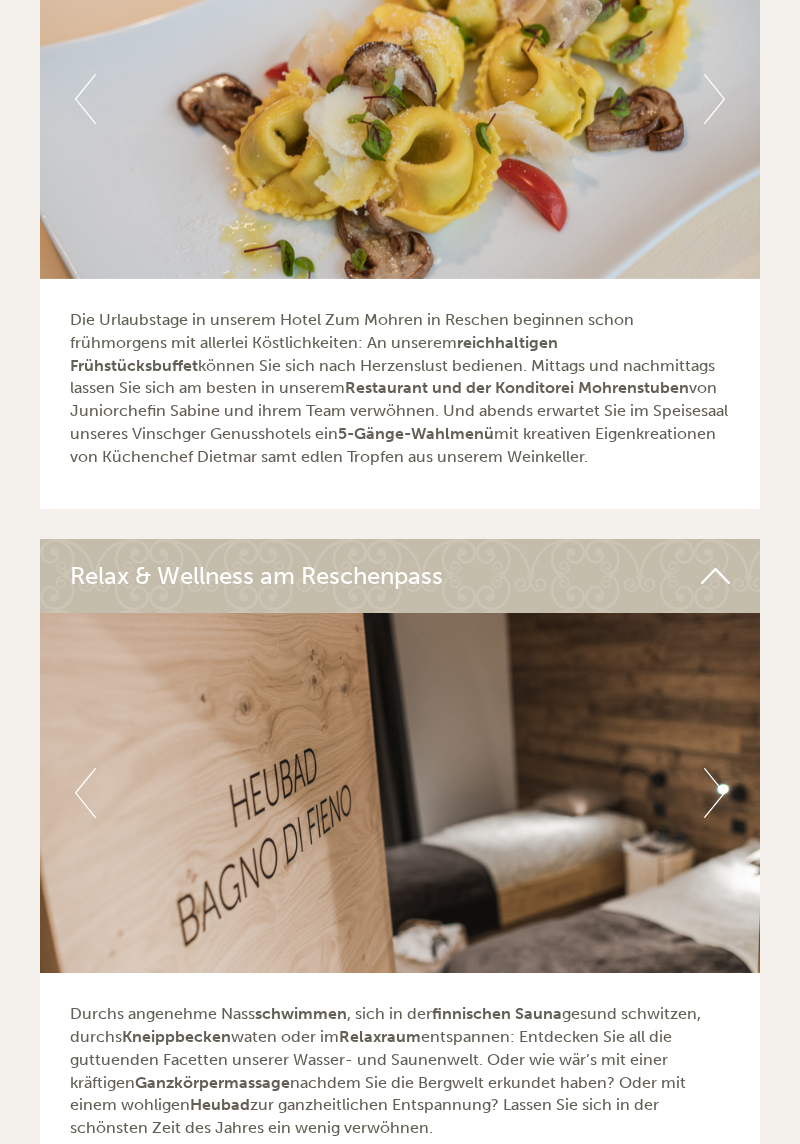 click on "Next" at bounding box center (714, 793) 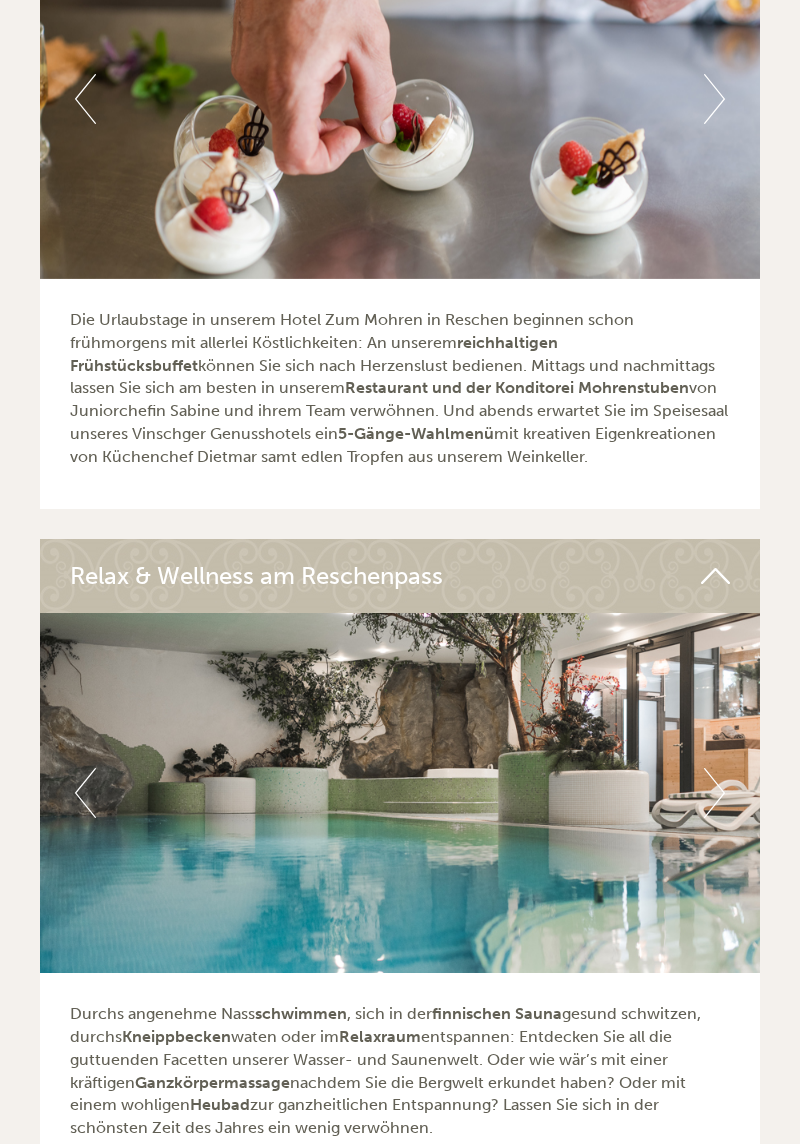 click on "Next" at bounding box center (714, 793) 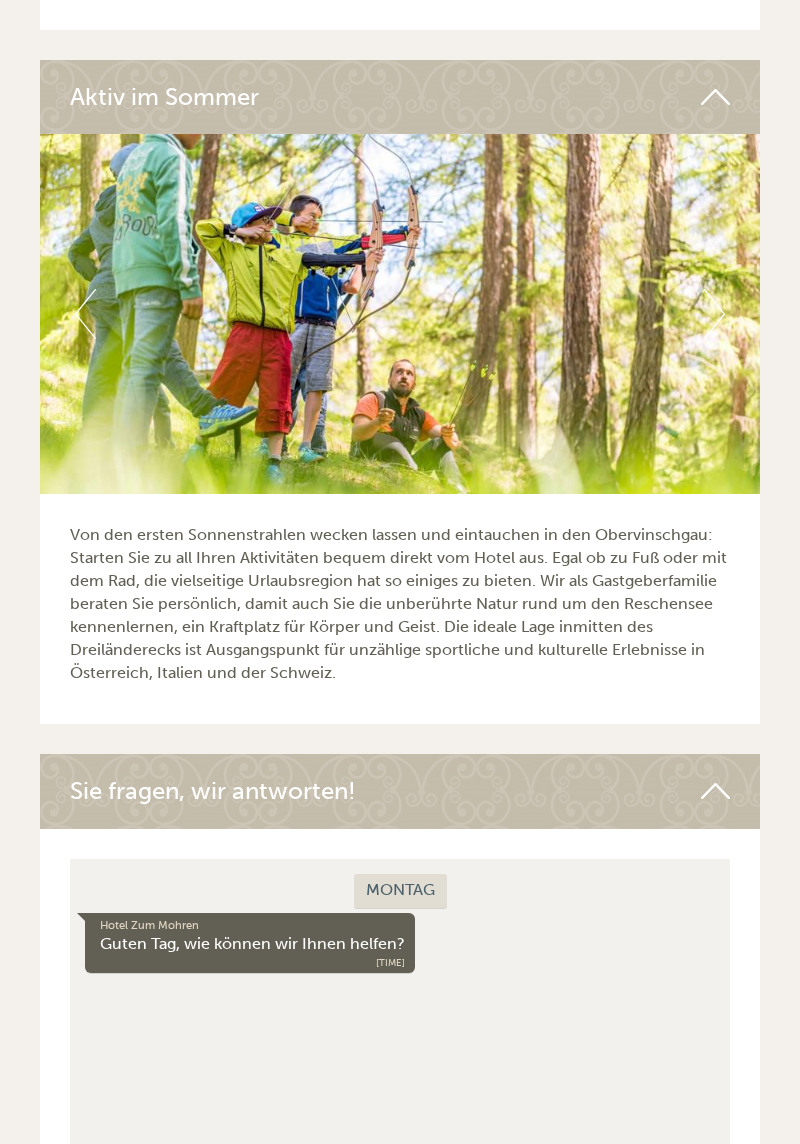 scroll, scrollTop: 4680, scrollLeft: 0, axis: vertical 